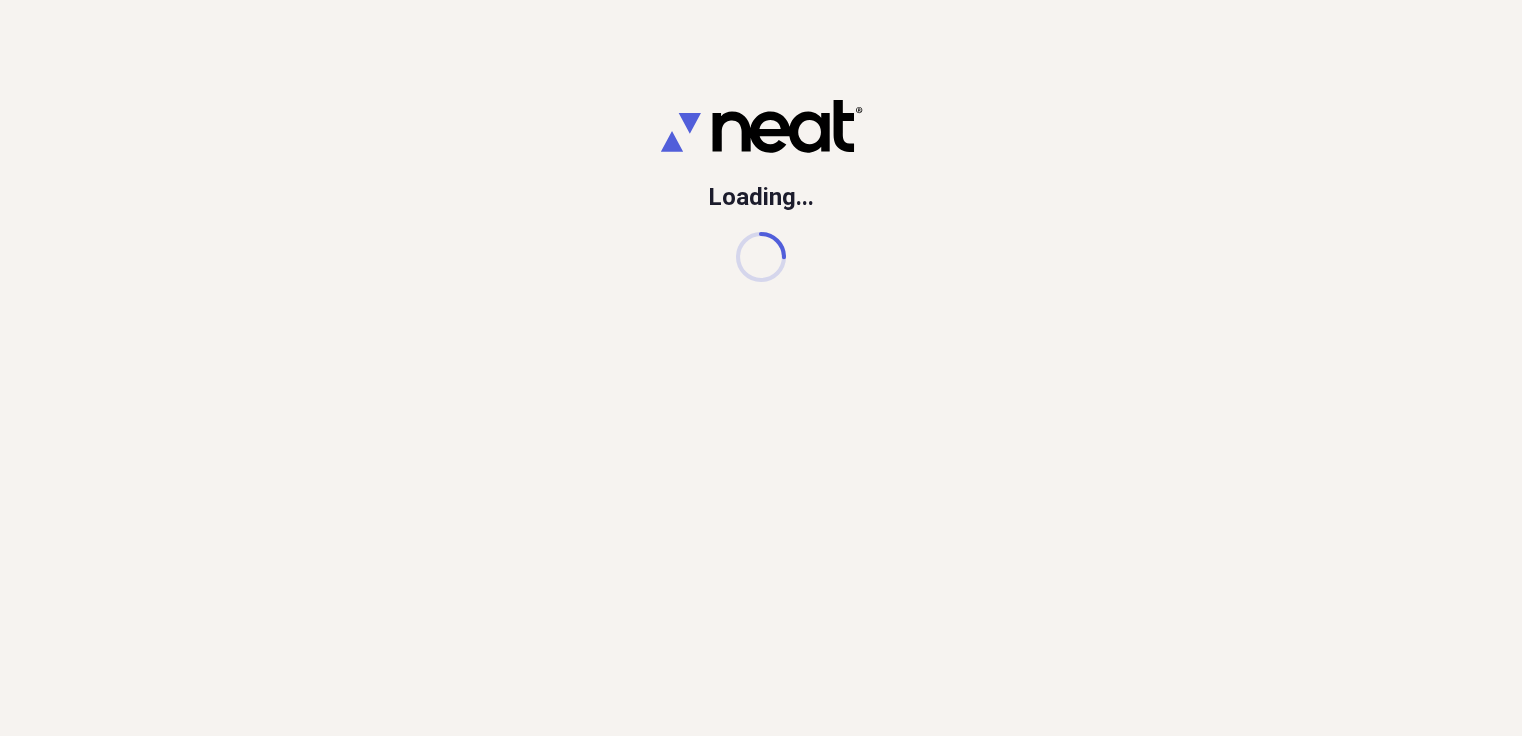 scroll, scrollTop: 0, scrollLeft: 0, axis: both 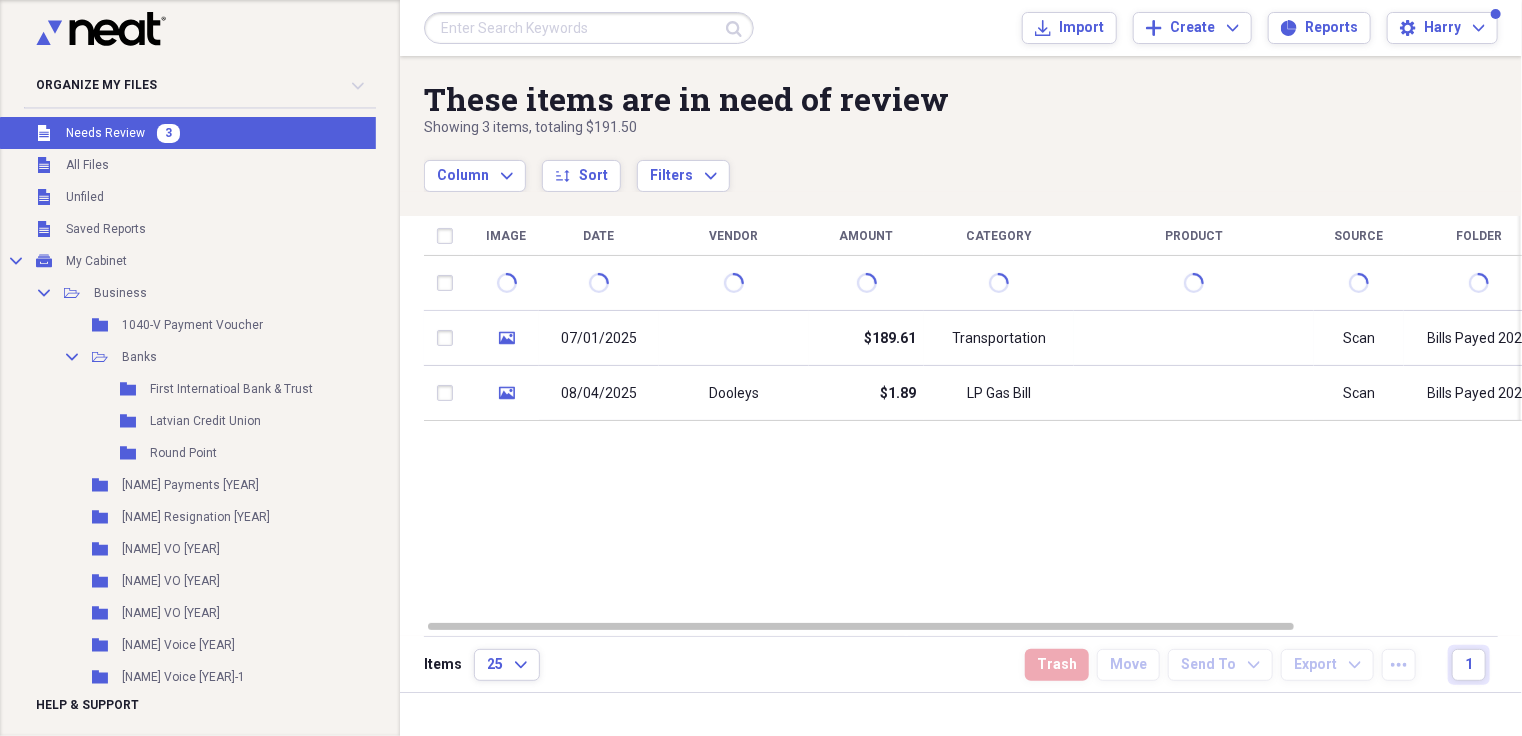 click on "Needs Review" at bounding box center [105, 133] 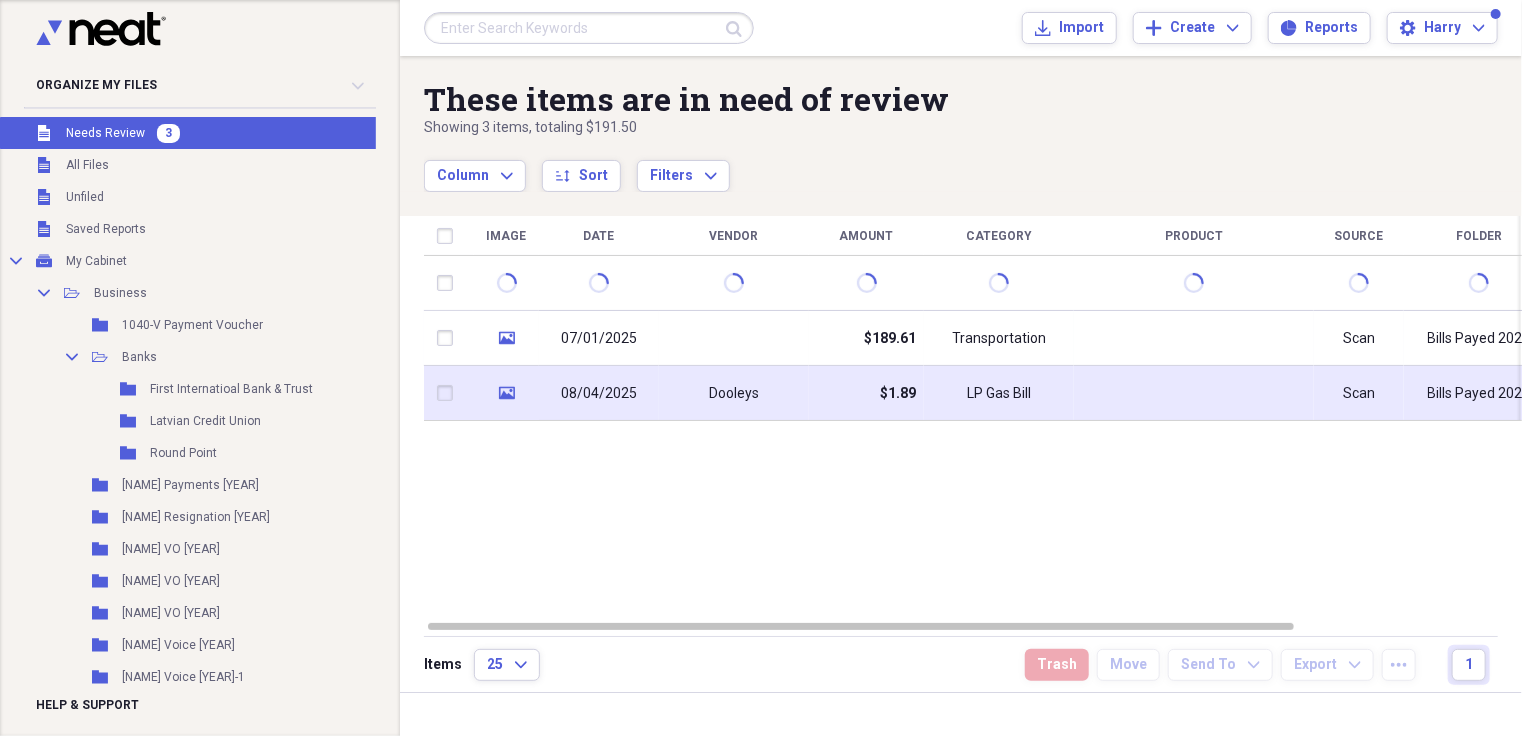 click on "LP Gas Bill" at bounding box center [999, 394] 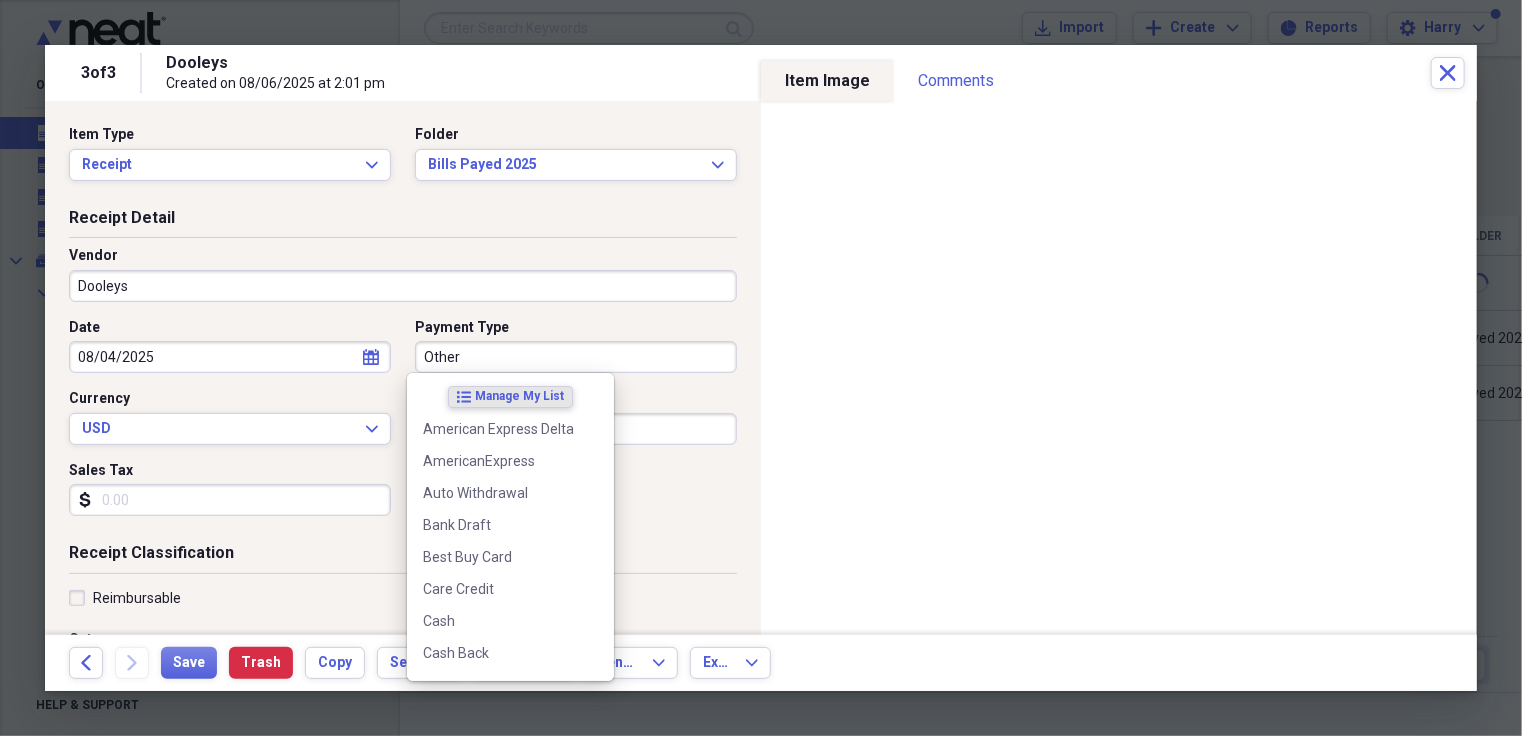 click on "Other" at bounding box center (576, 357) 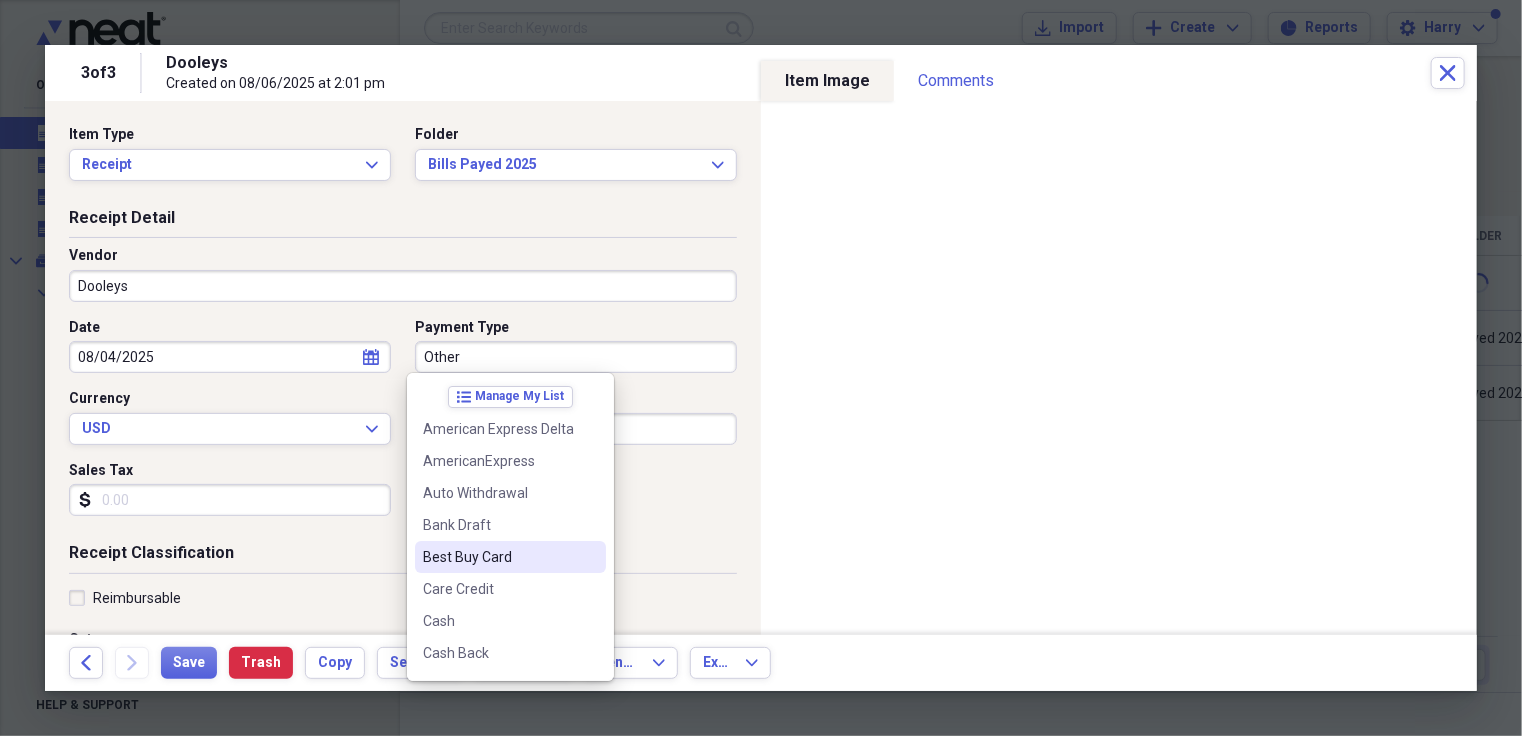 scroll, scrollTop: 100, scrollLeft: 0, axis: vertical 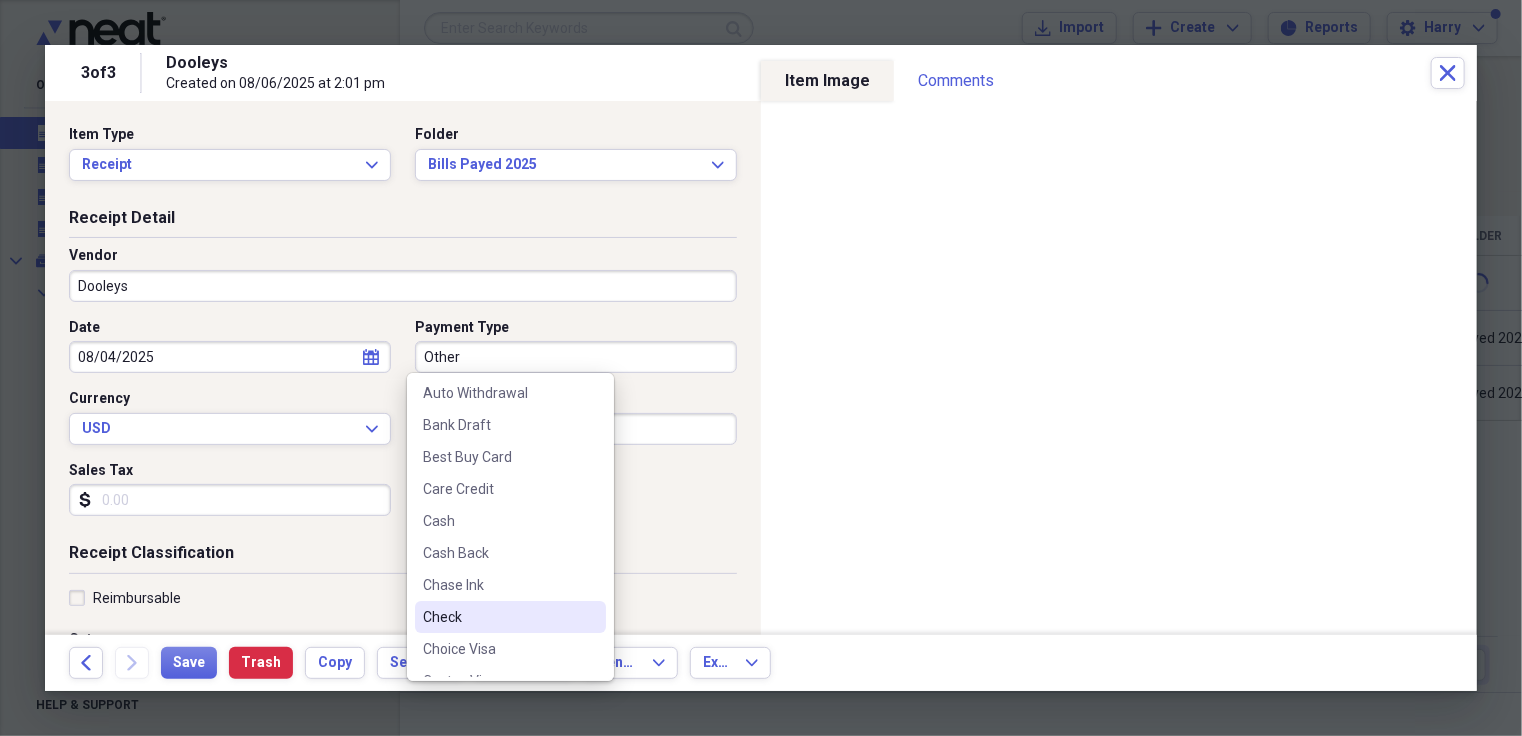 click on "Check" at bounding box center [498, 617] 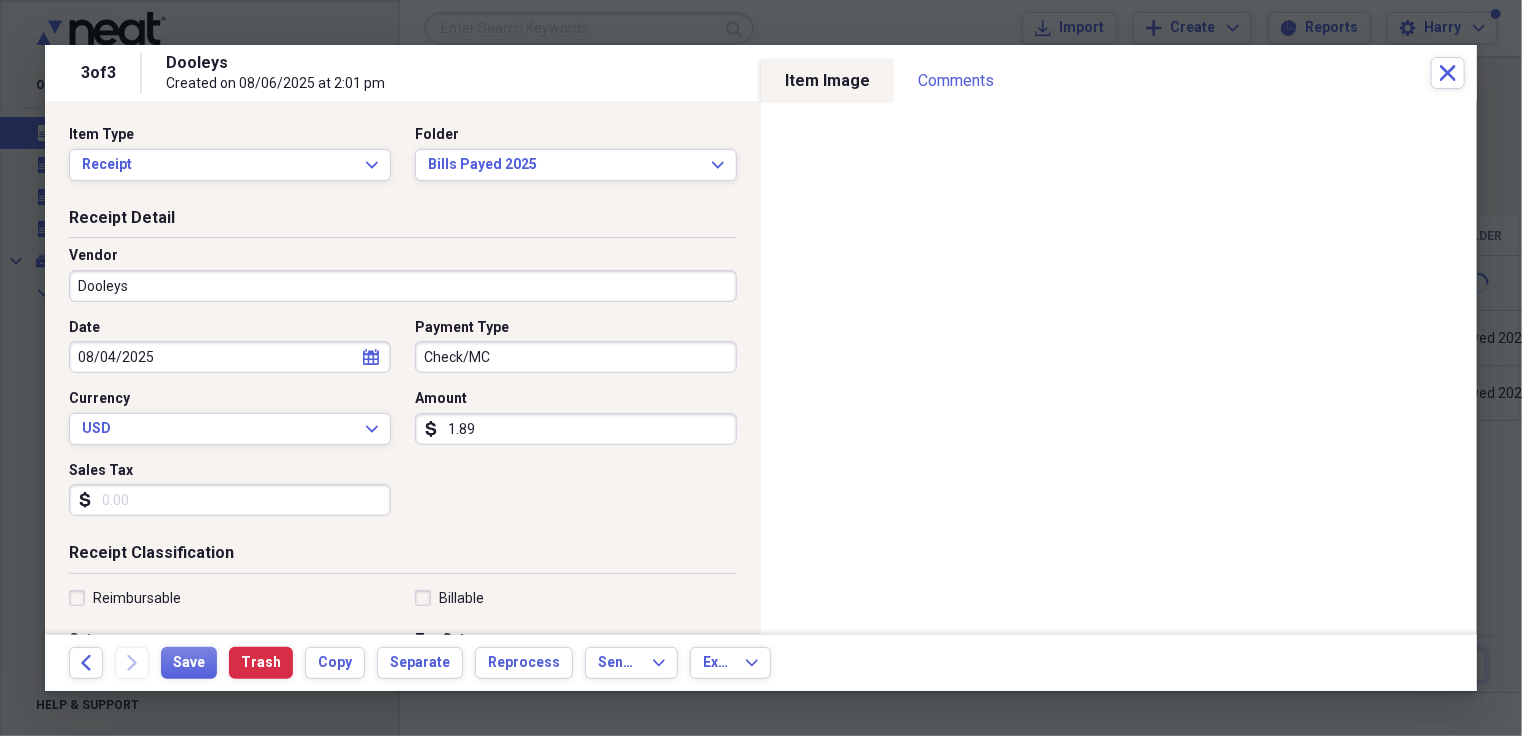 type on "Check/MC" 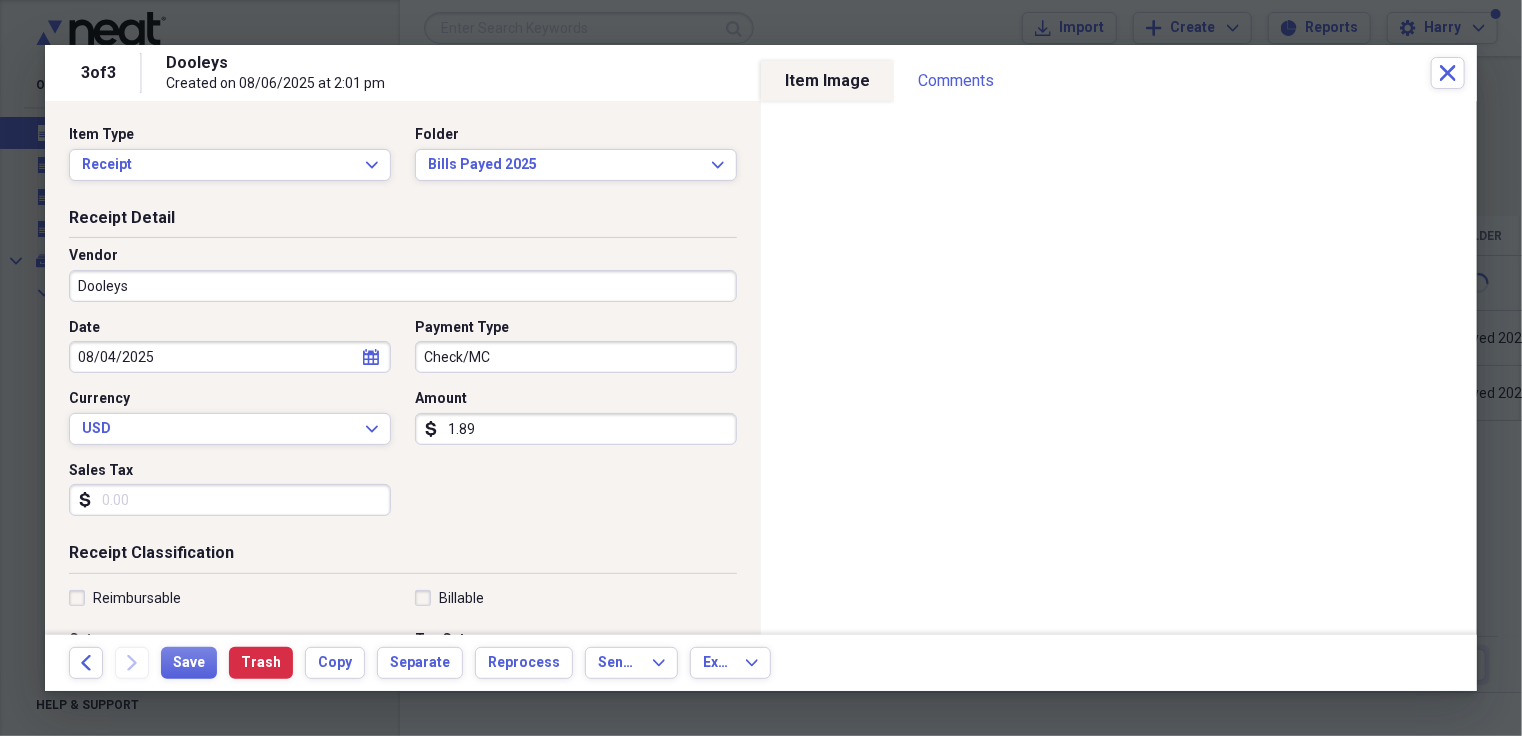 click on "1.89" at bounding box center (576, 429) 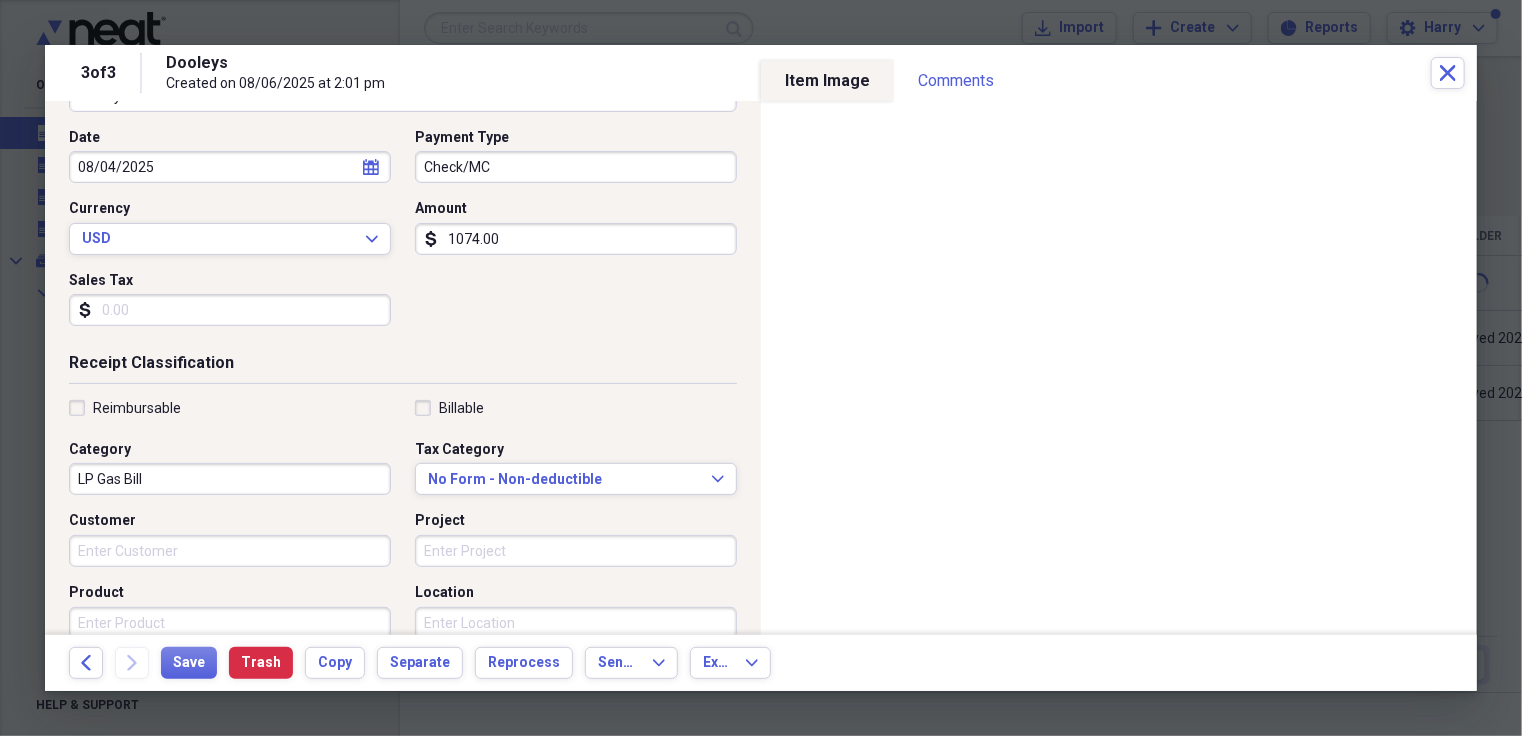 scroll, scrollTop: 200, scrollLeft: 0, axis: vertical 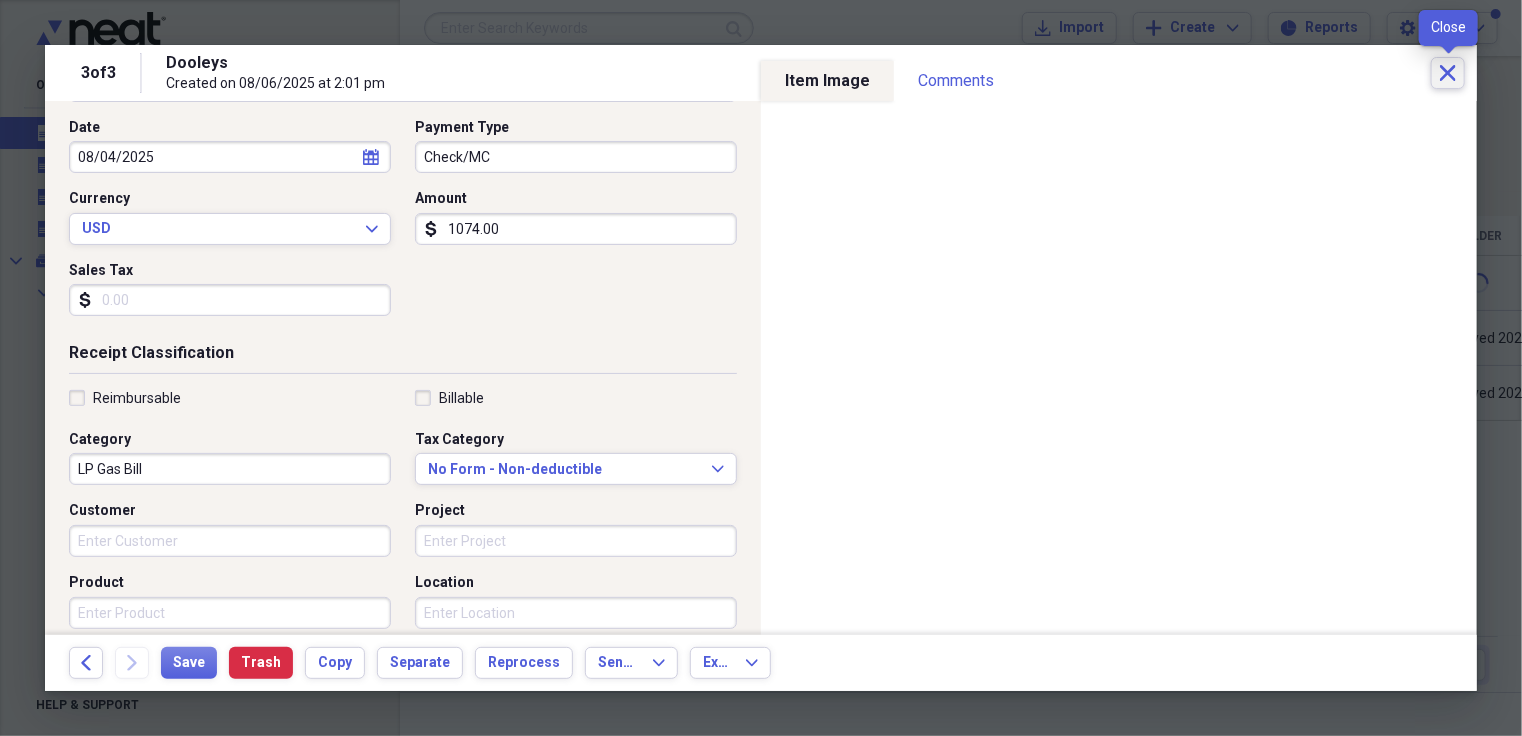 type on "1074.00" 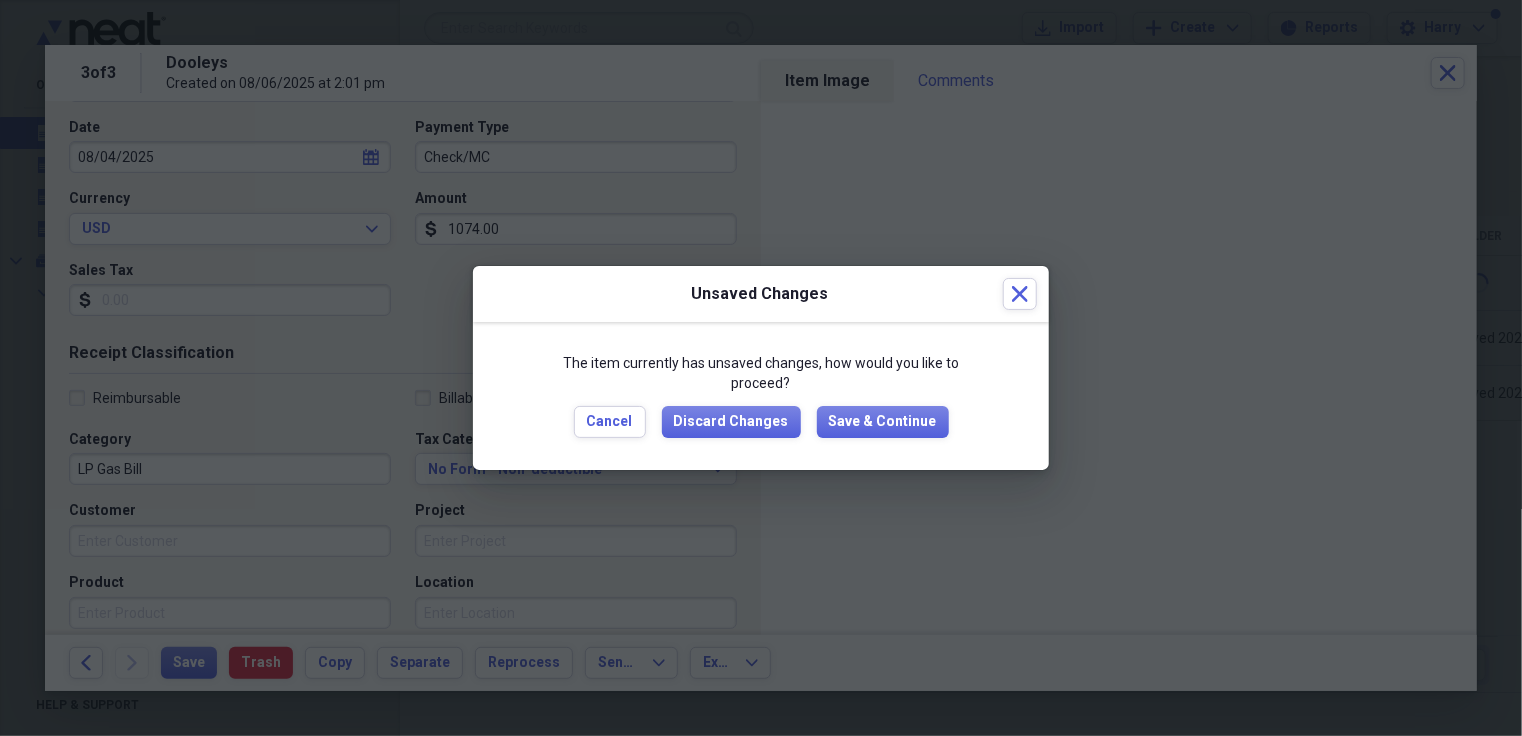 click at bounding box center (761, 368) 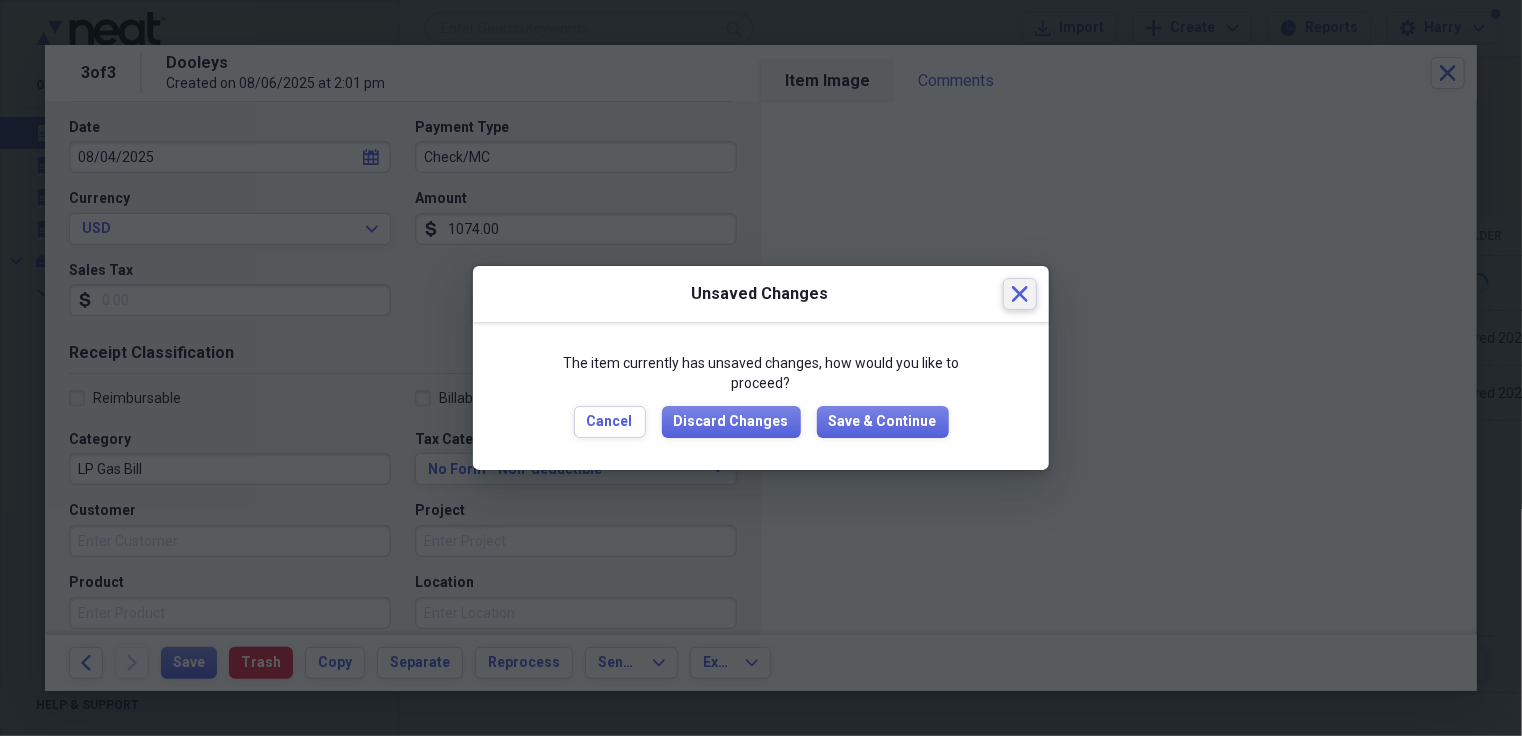 click 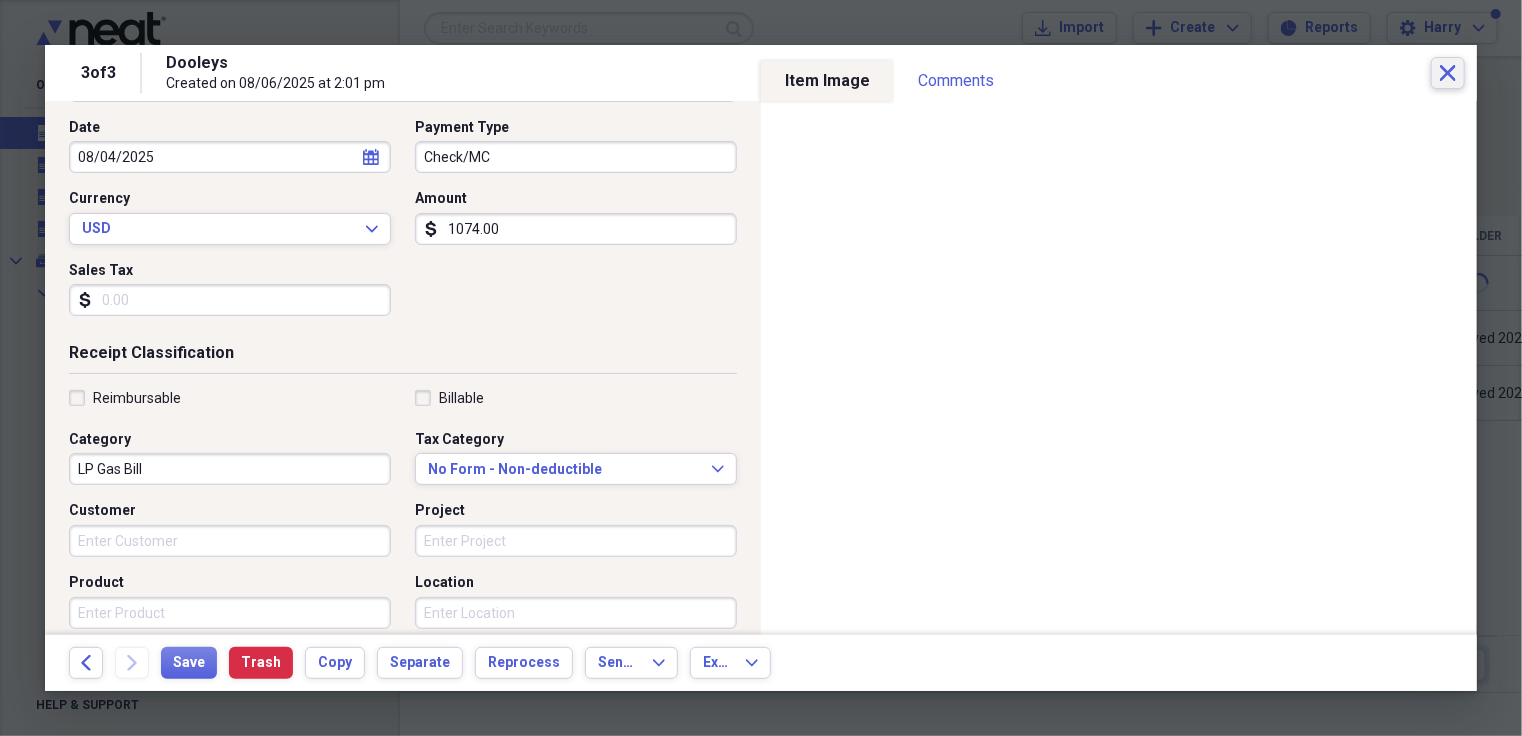 scroll, scrollTop: 0, scrollLeft: 0, axis: both 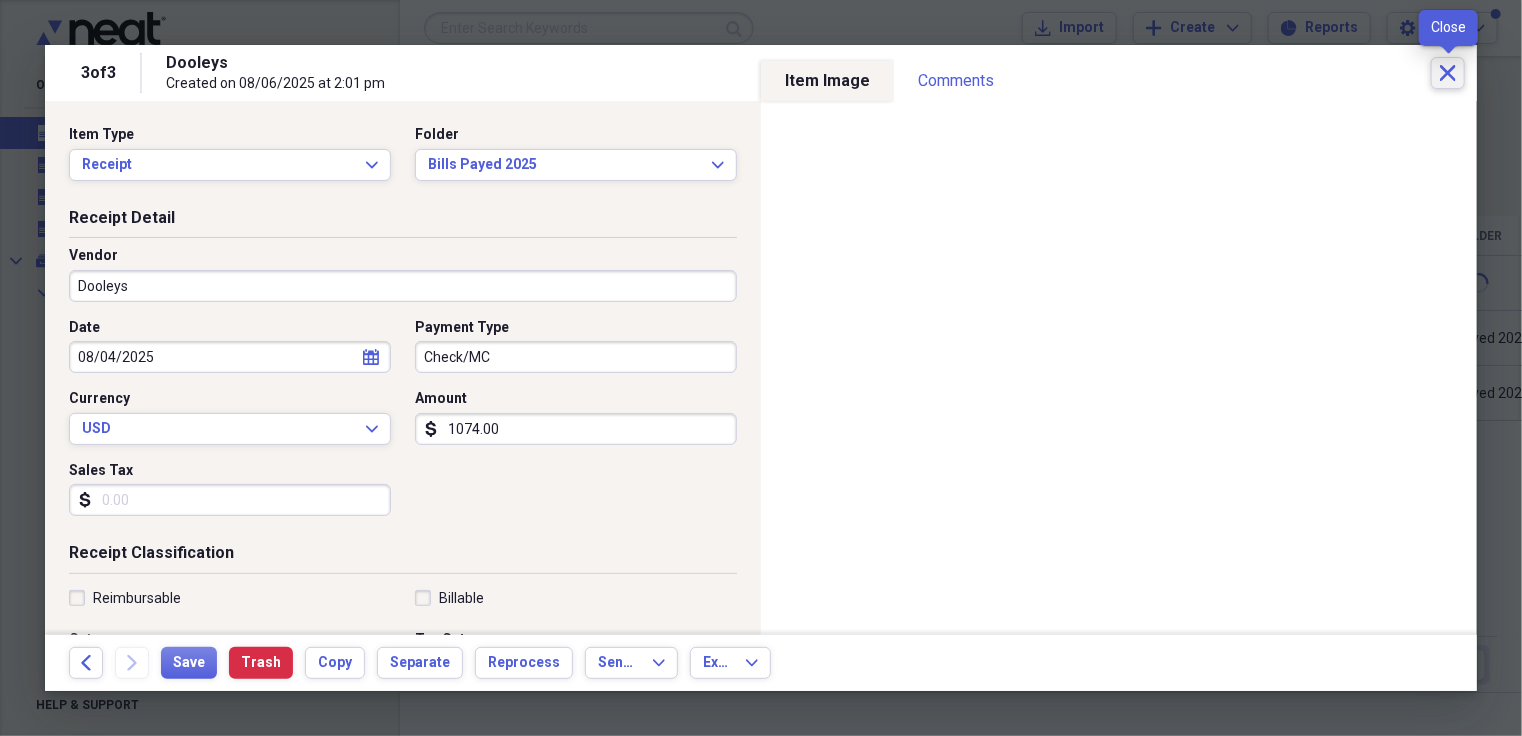 click on "Close" 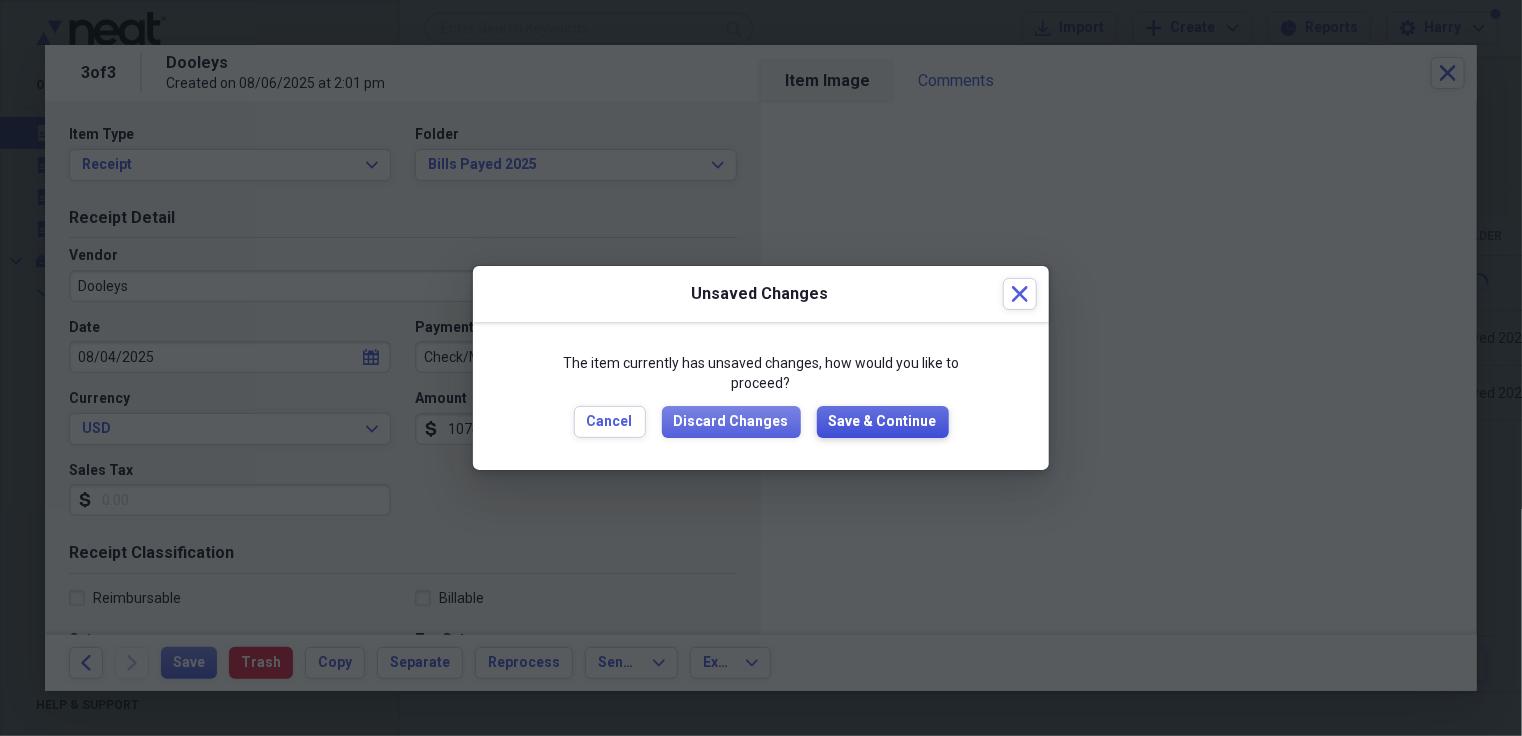 click on "Save & Continue" at bounding box center (883, 422) 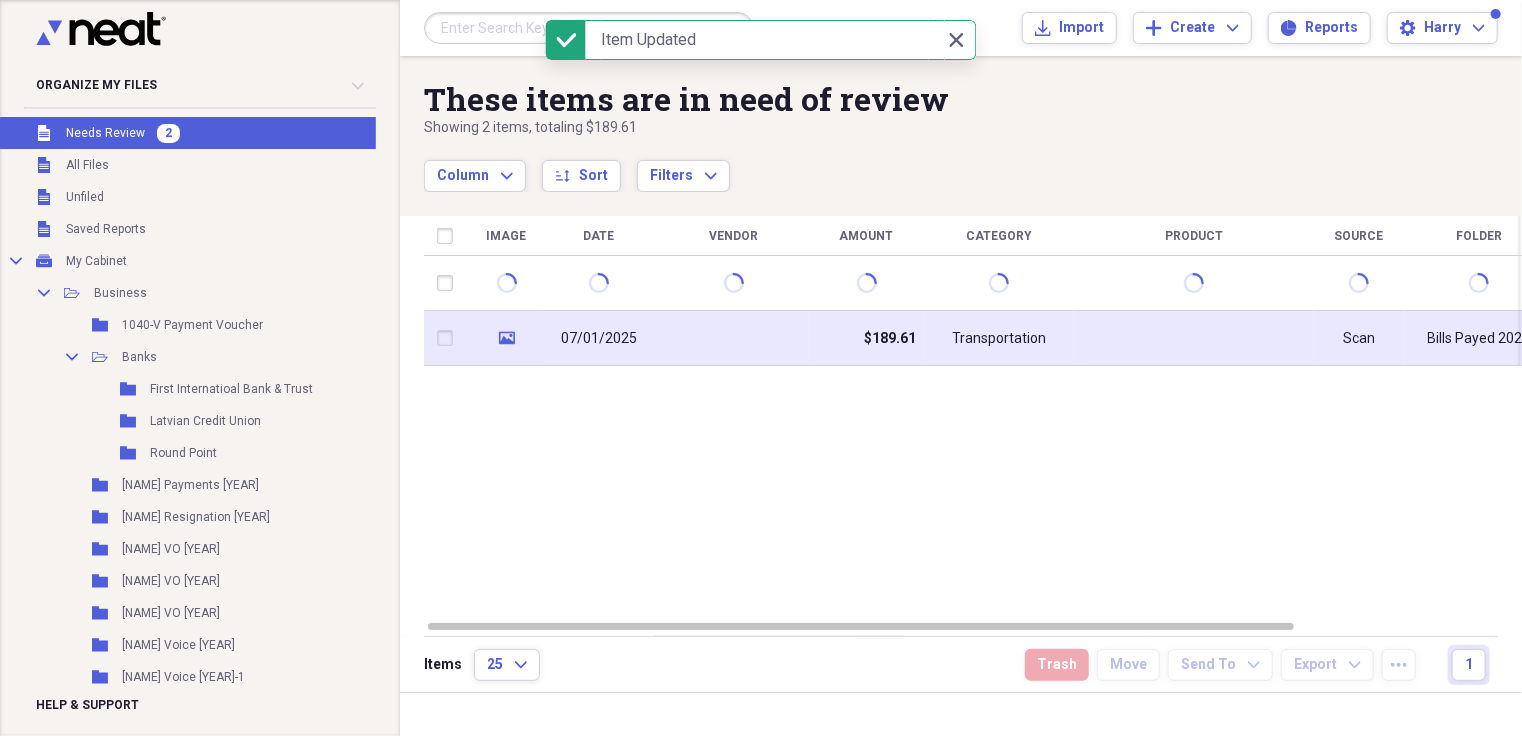 click on "$189.61" at bounding box center [866, 338] 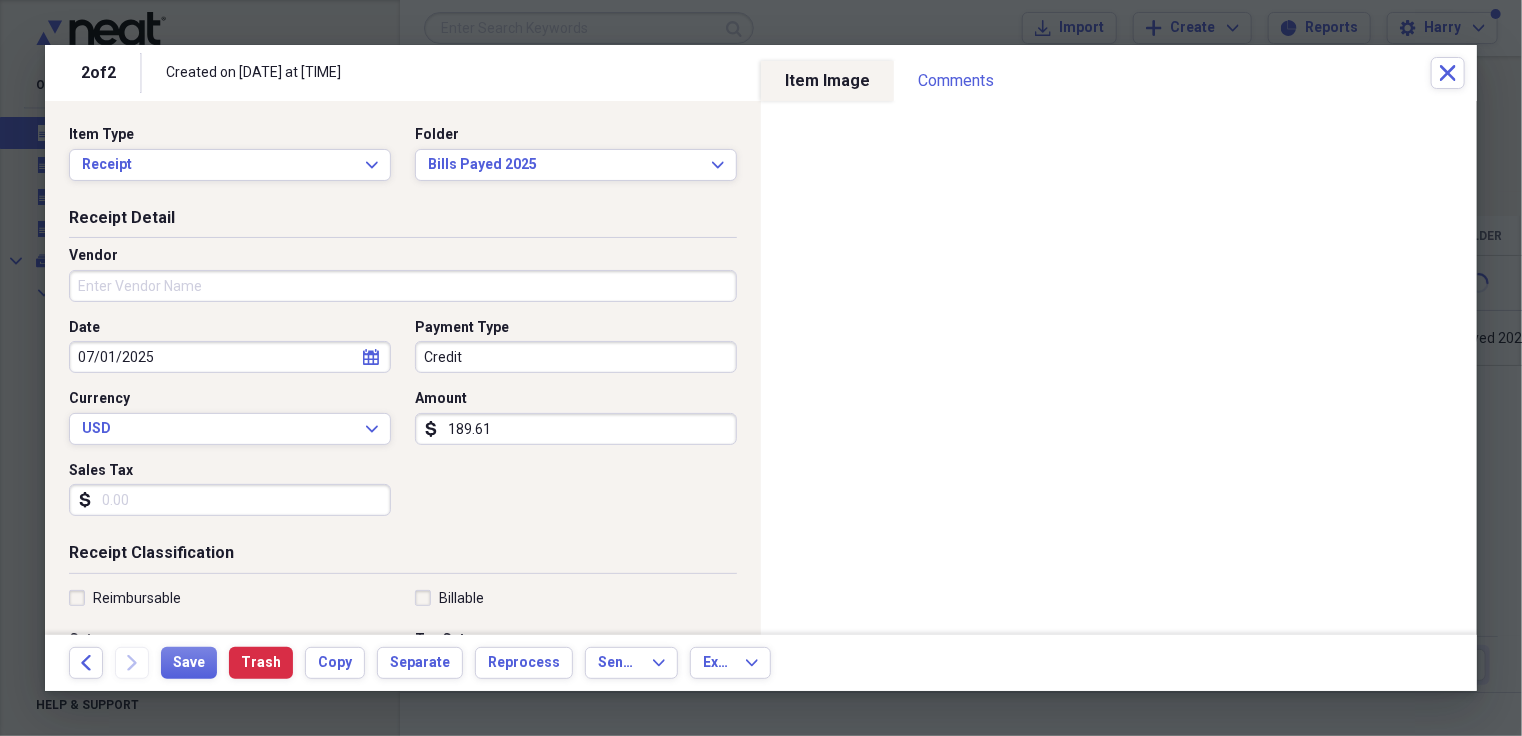 click on "Credit" at bounding box center [576, 357] 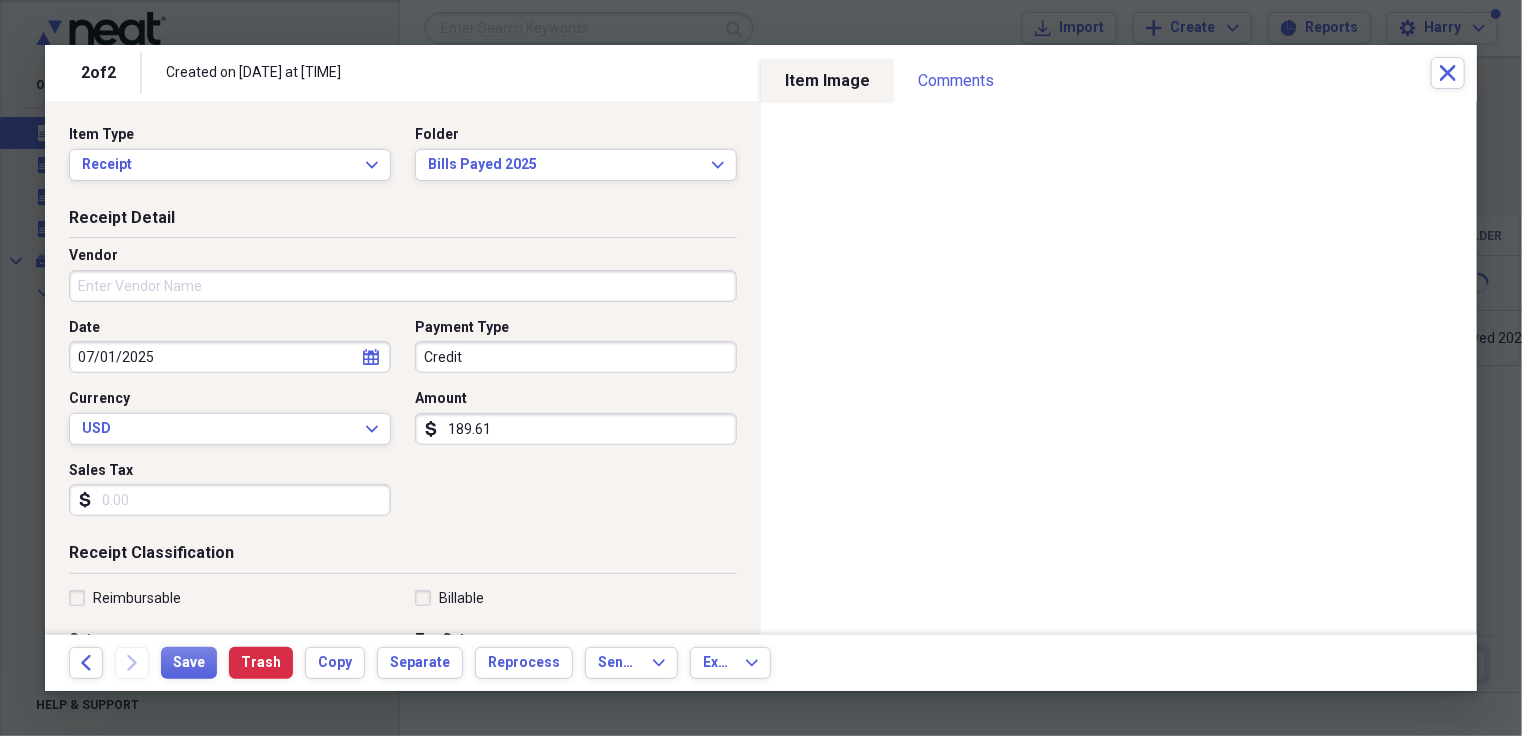 click on "Credit" at bounding box center [576, 357] 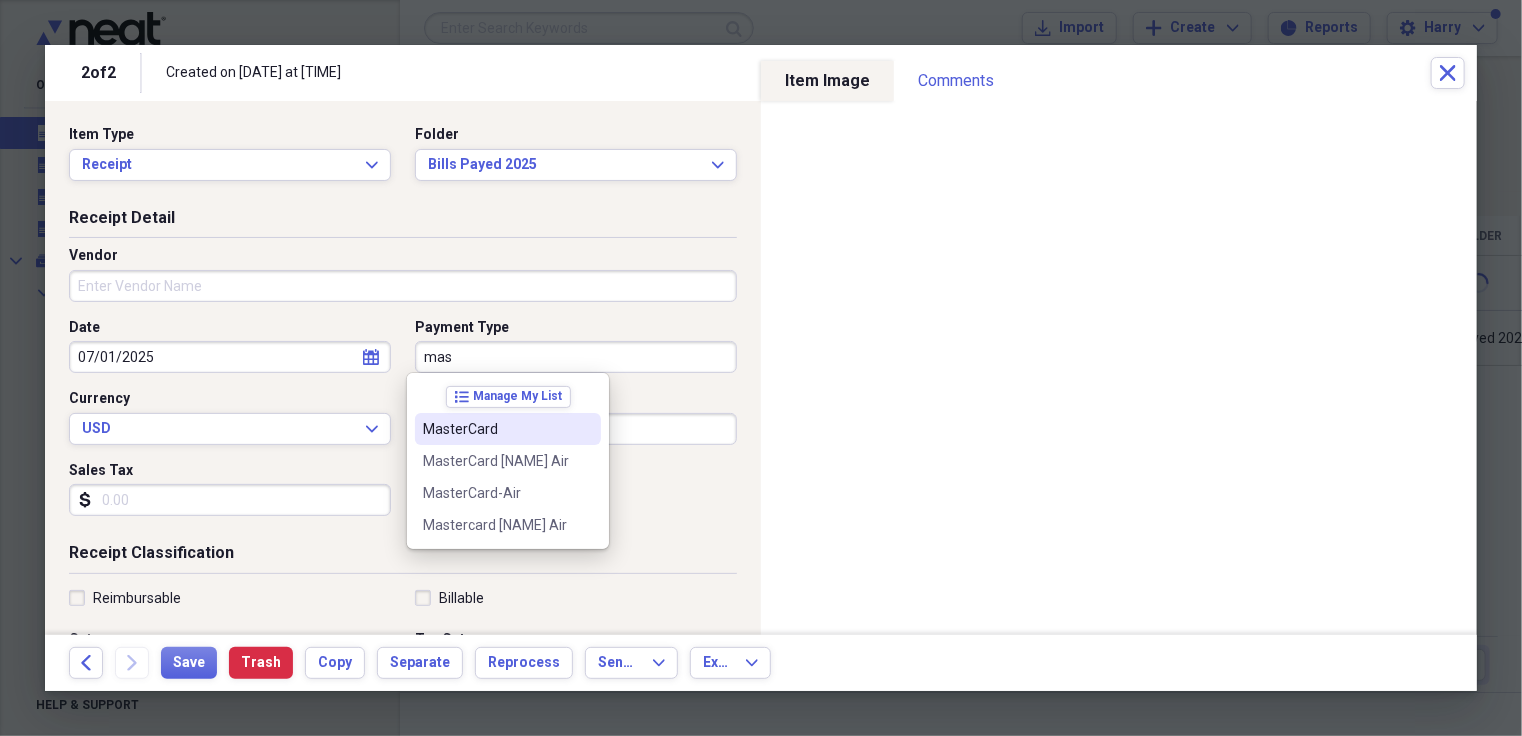 click on "MasterCard" at bounding box center [496, 429] 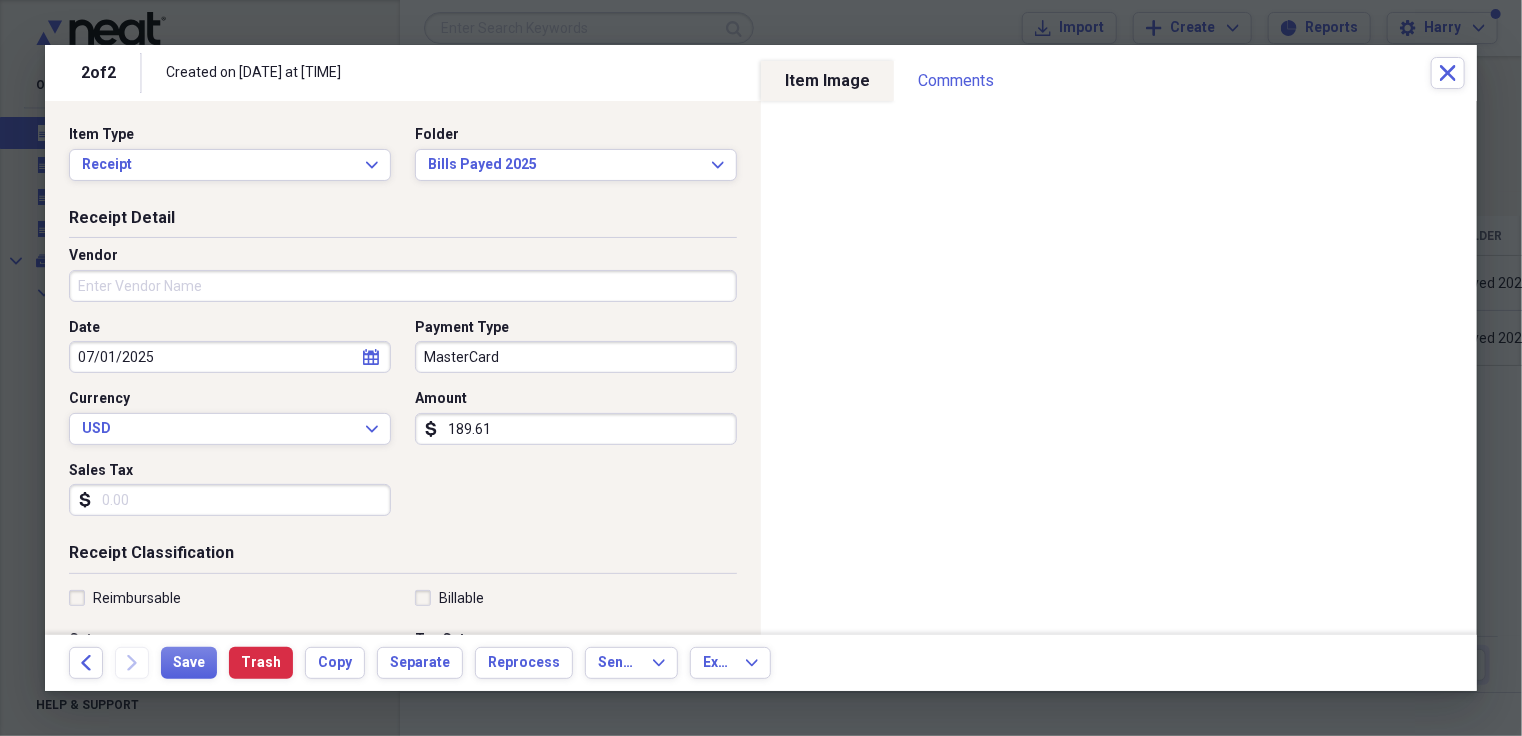 click 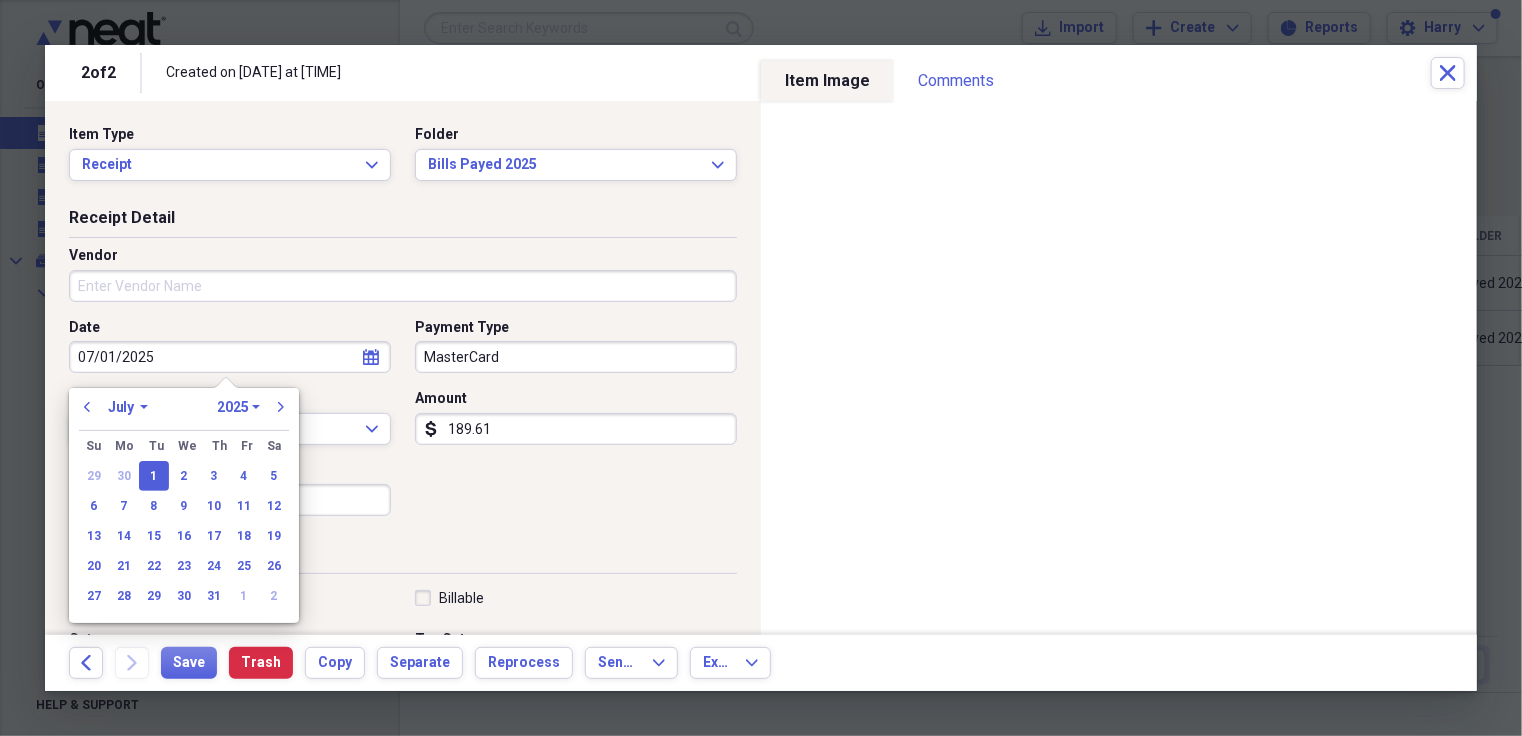 click 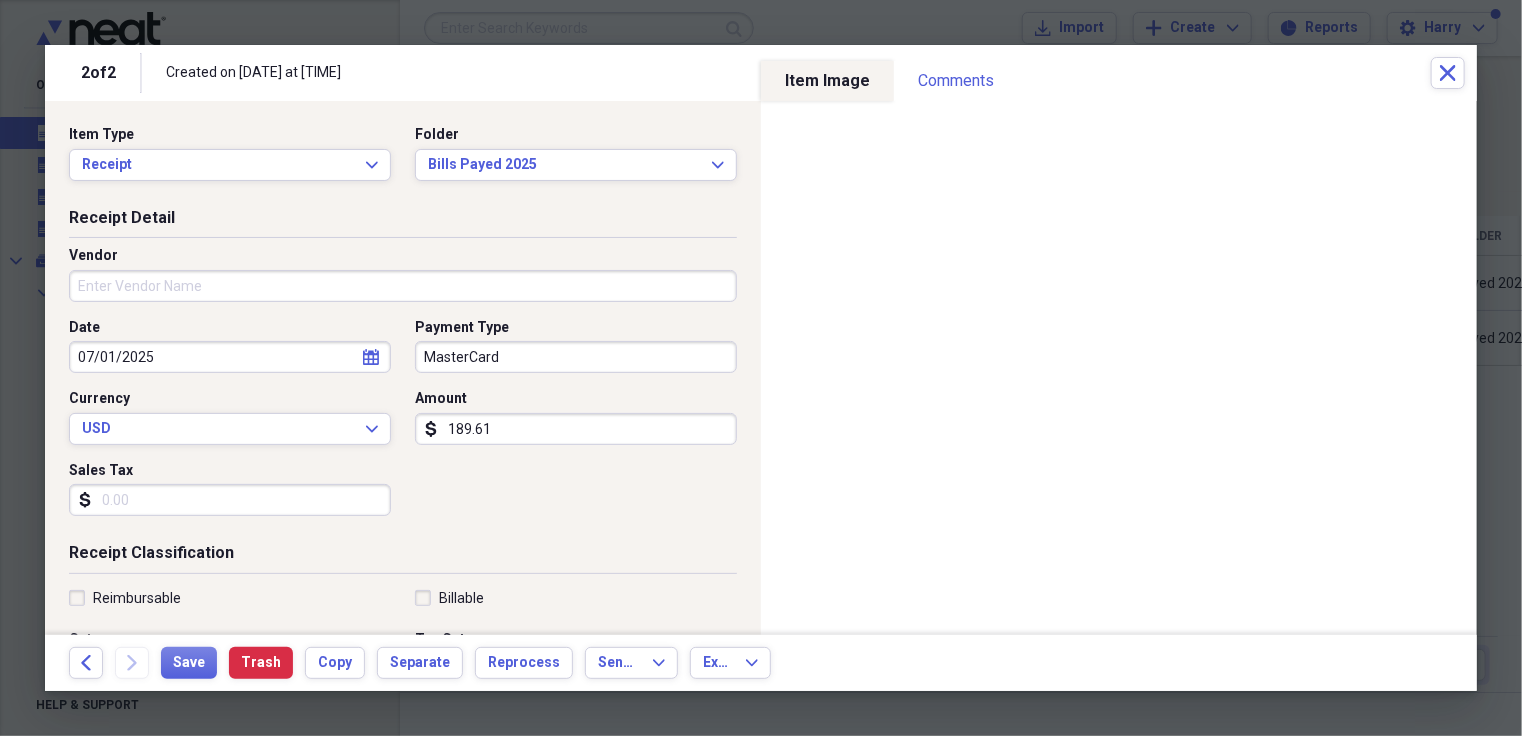 click 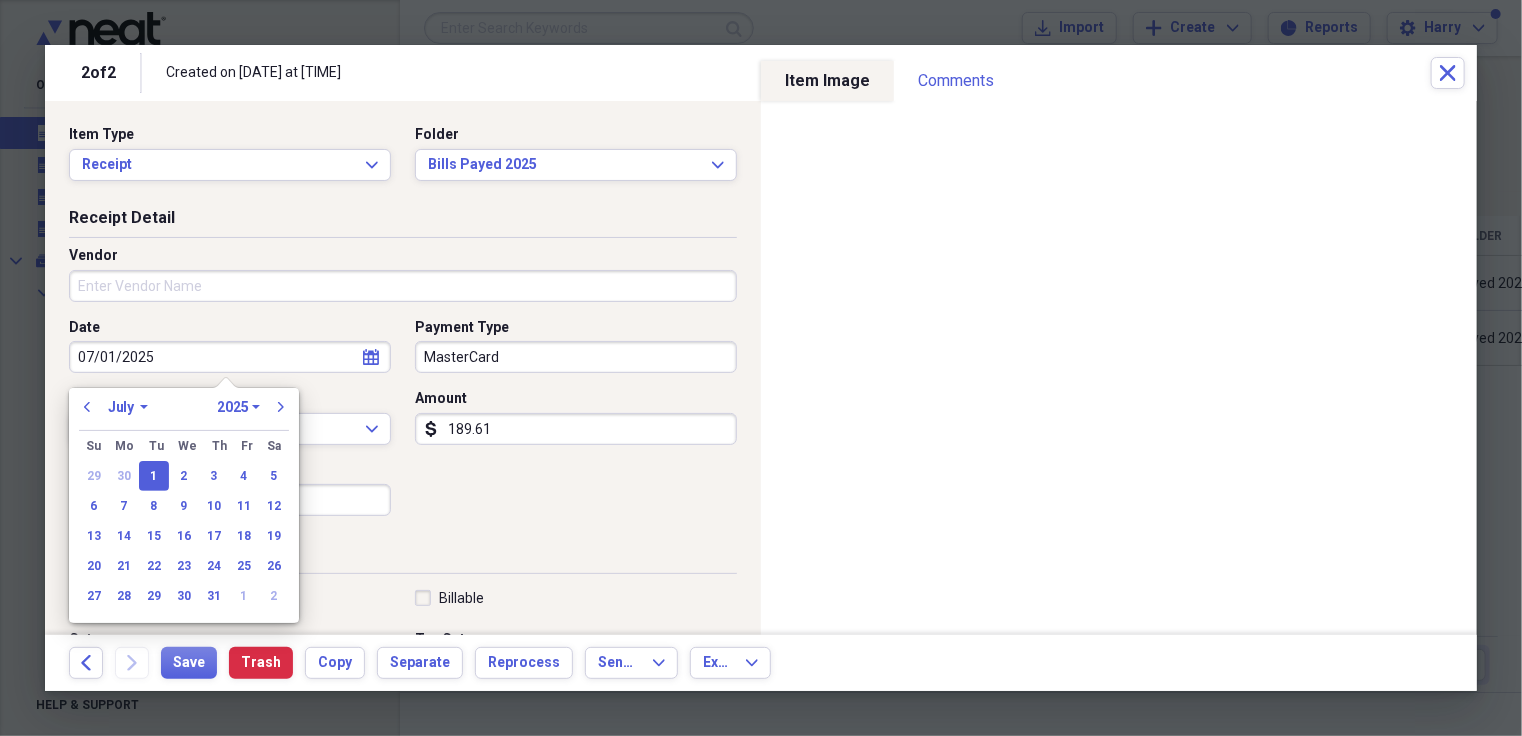click on "January February March April May June July August September October November December" at bounding box center [128, 407] 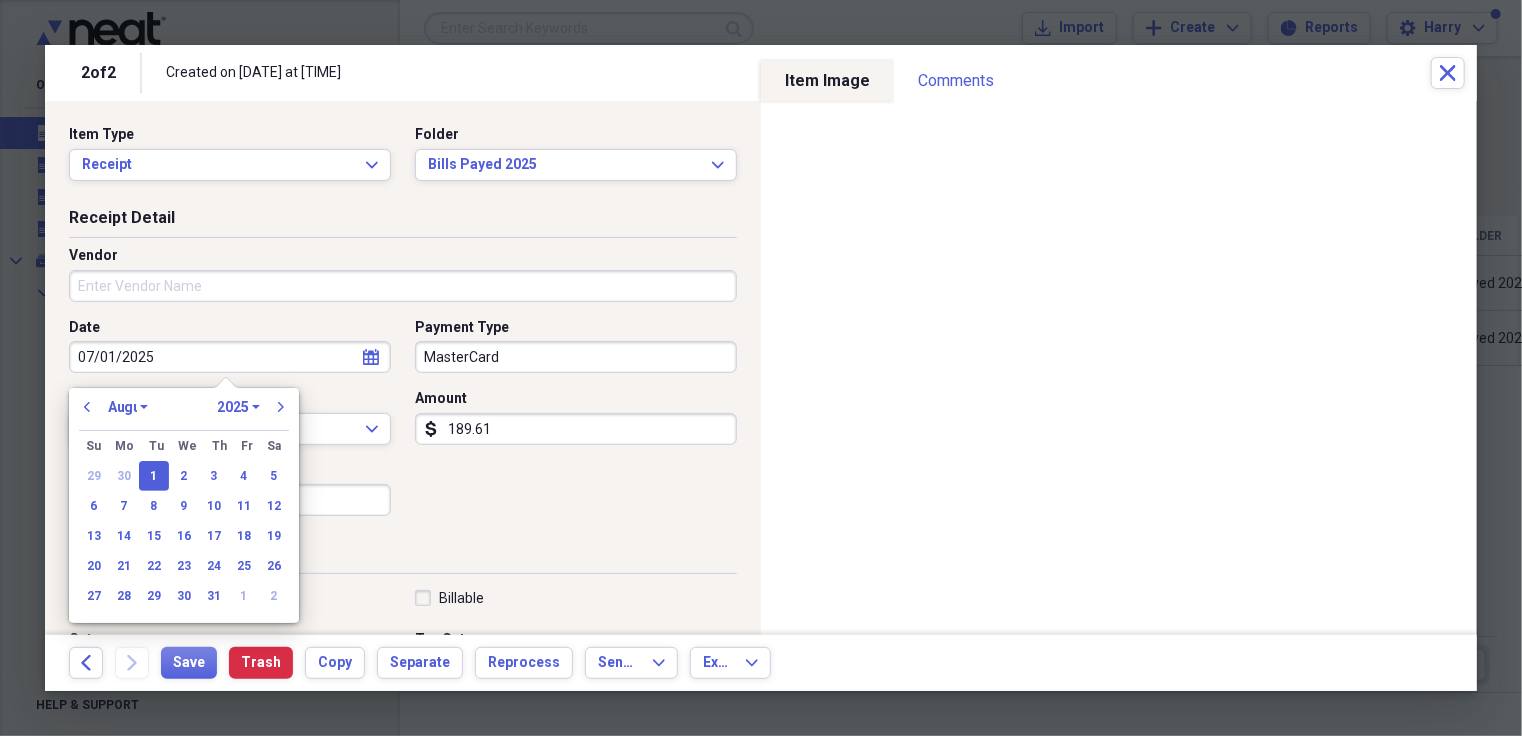 click on "January February March April May June July August September October November December" at bounding box center (128, 407) 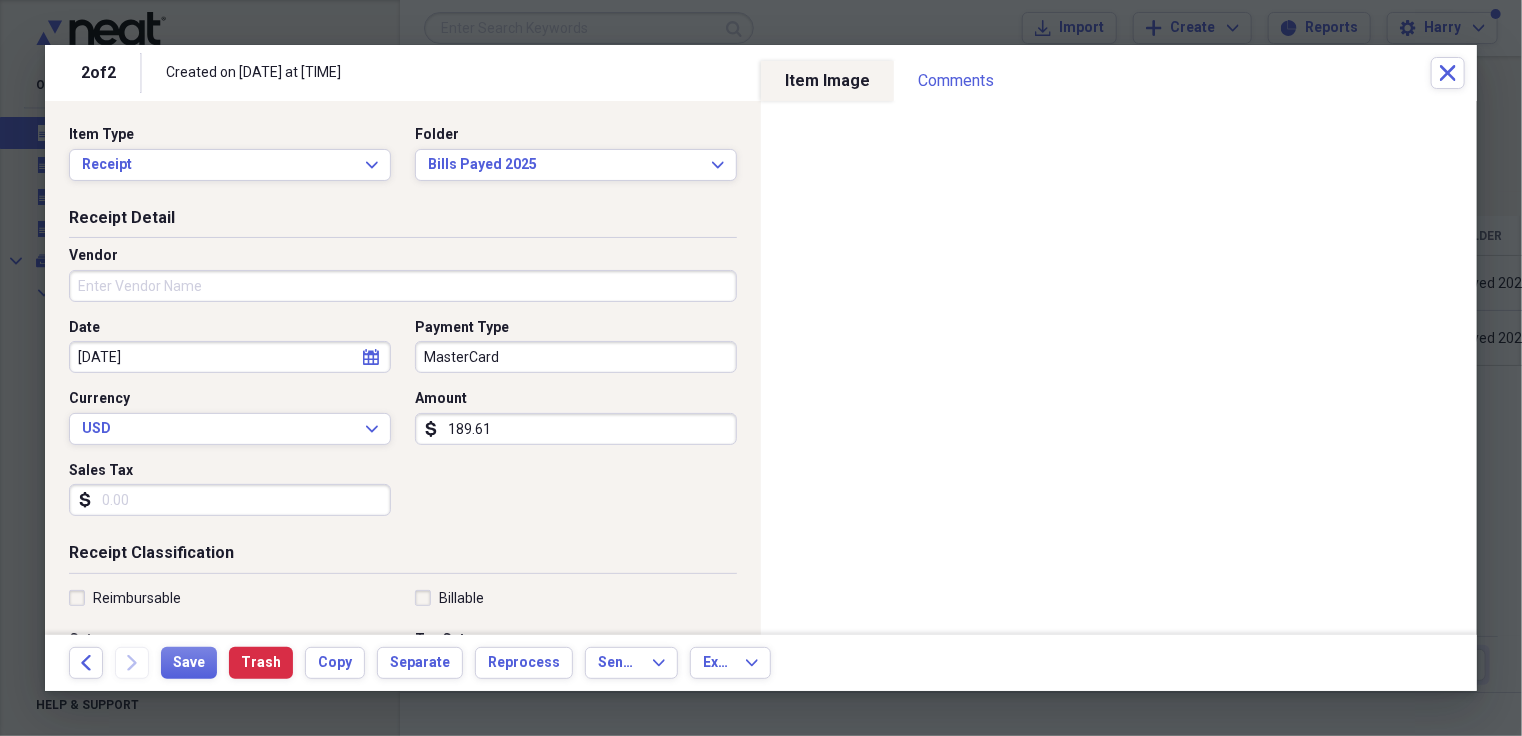 click 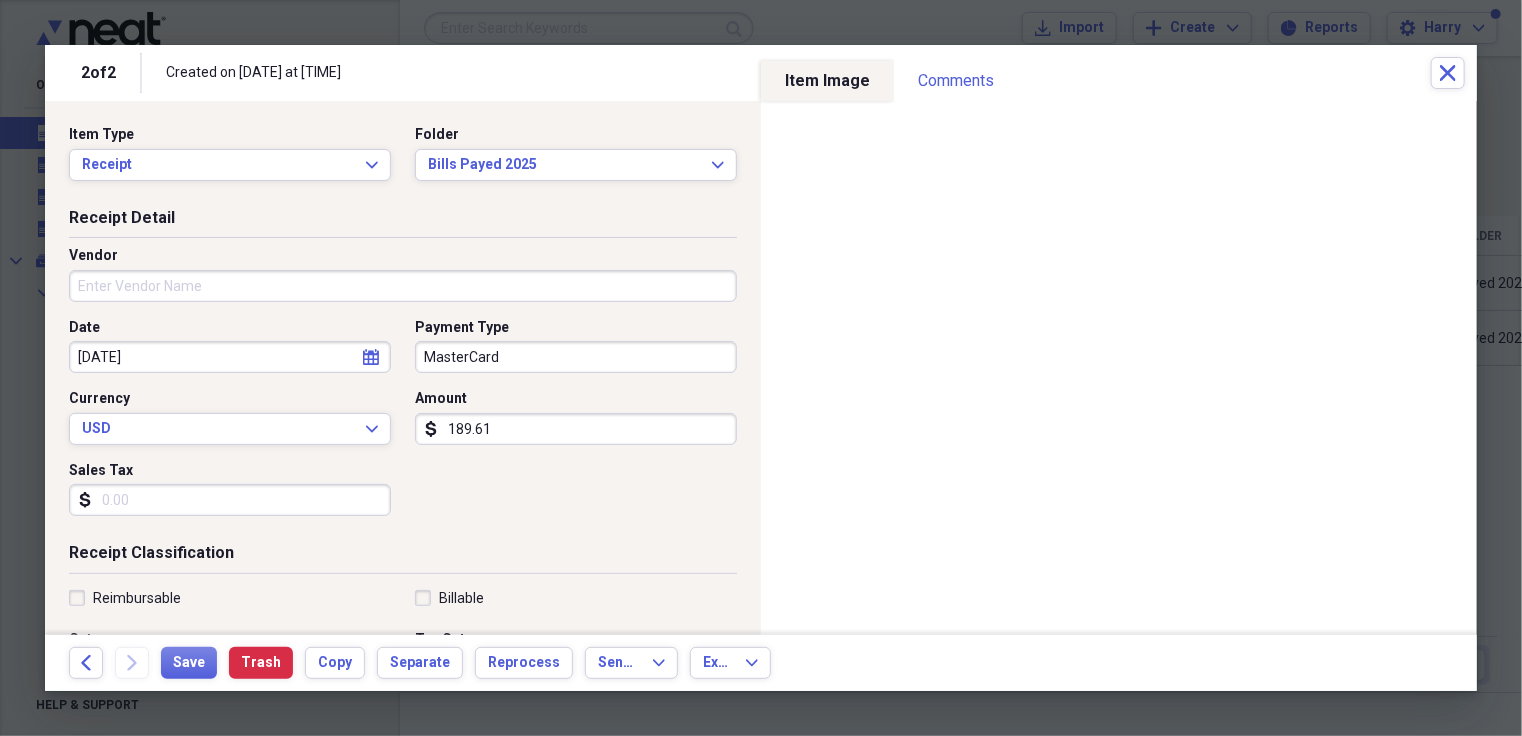select on "2025" 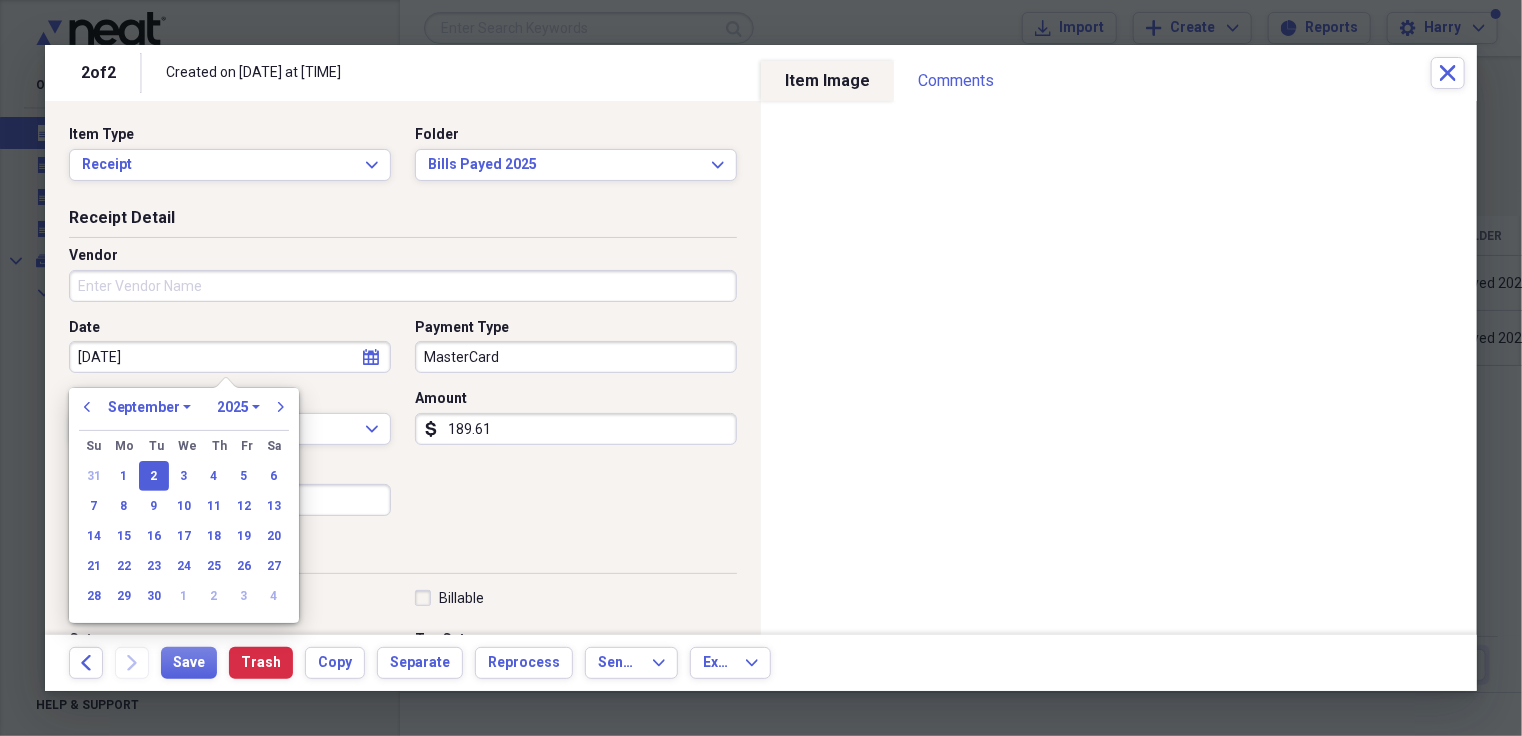 click on "January February March April May June July August September October November December" at bounding box center (149, 407) 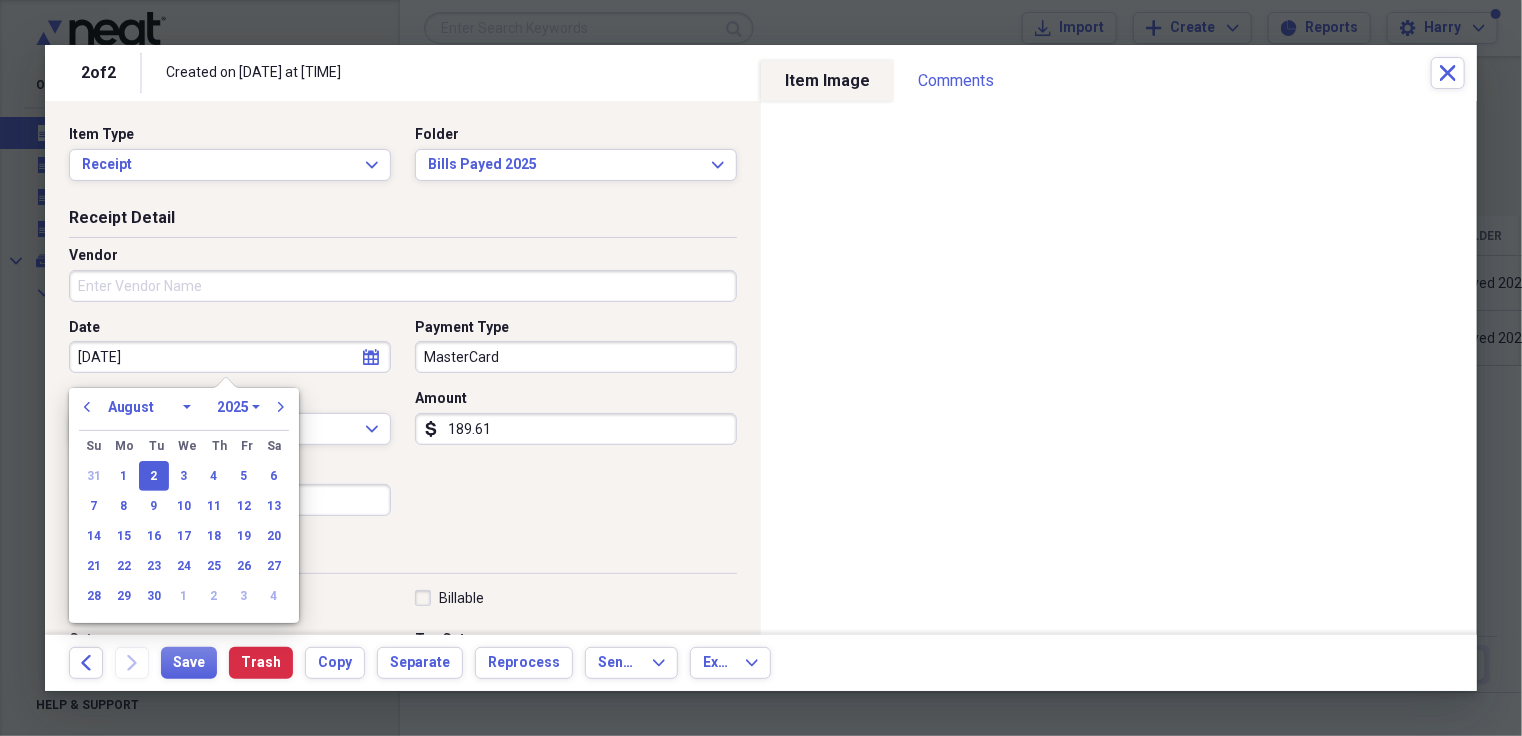 click on "January February March April May June July August September October November December" at bounding box center (149, 407) 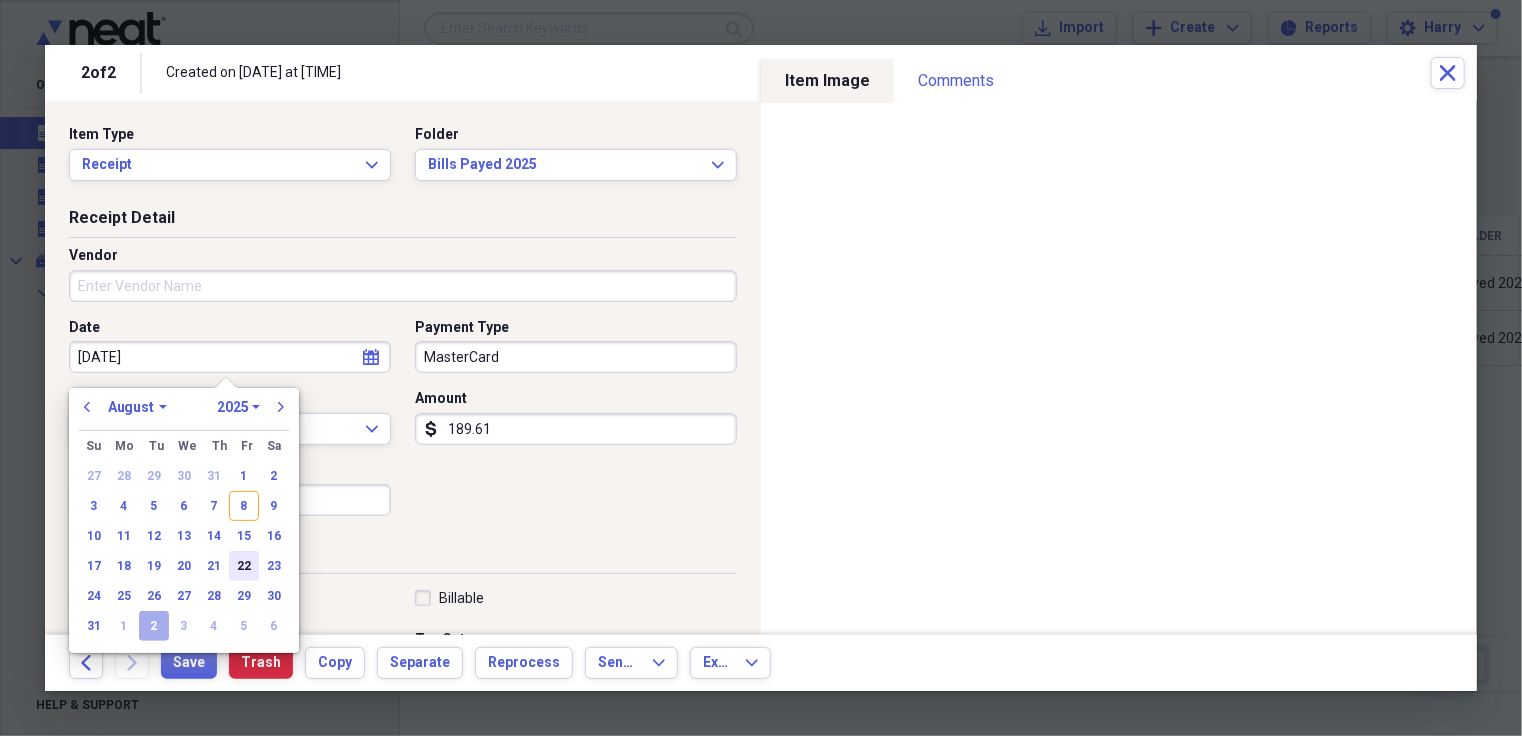 click on "22" at bounding box center [244, 566] 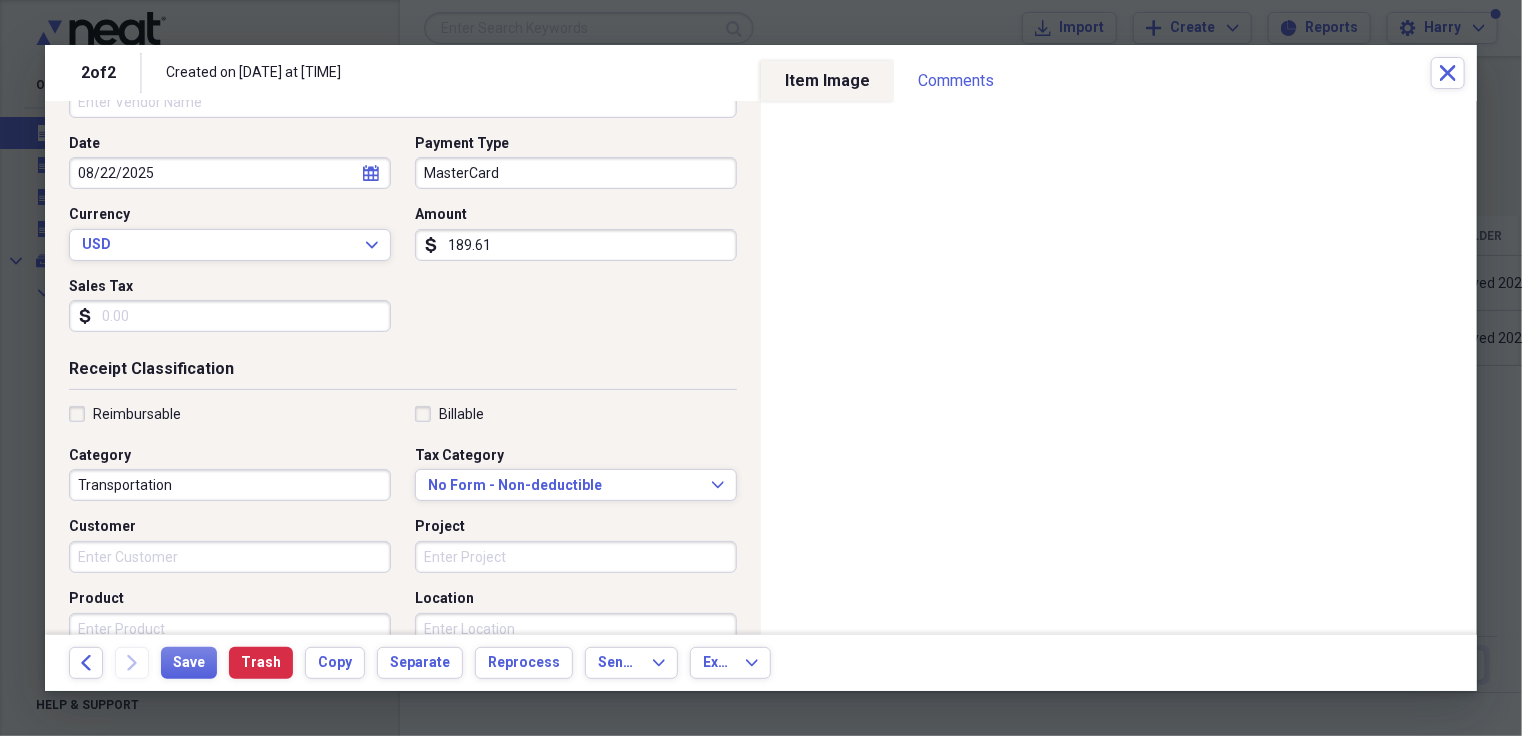 scroll, scrollTop: 200, scrollLeft: 0, axis: vertical 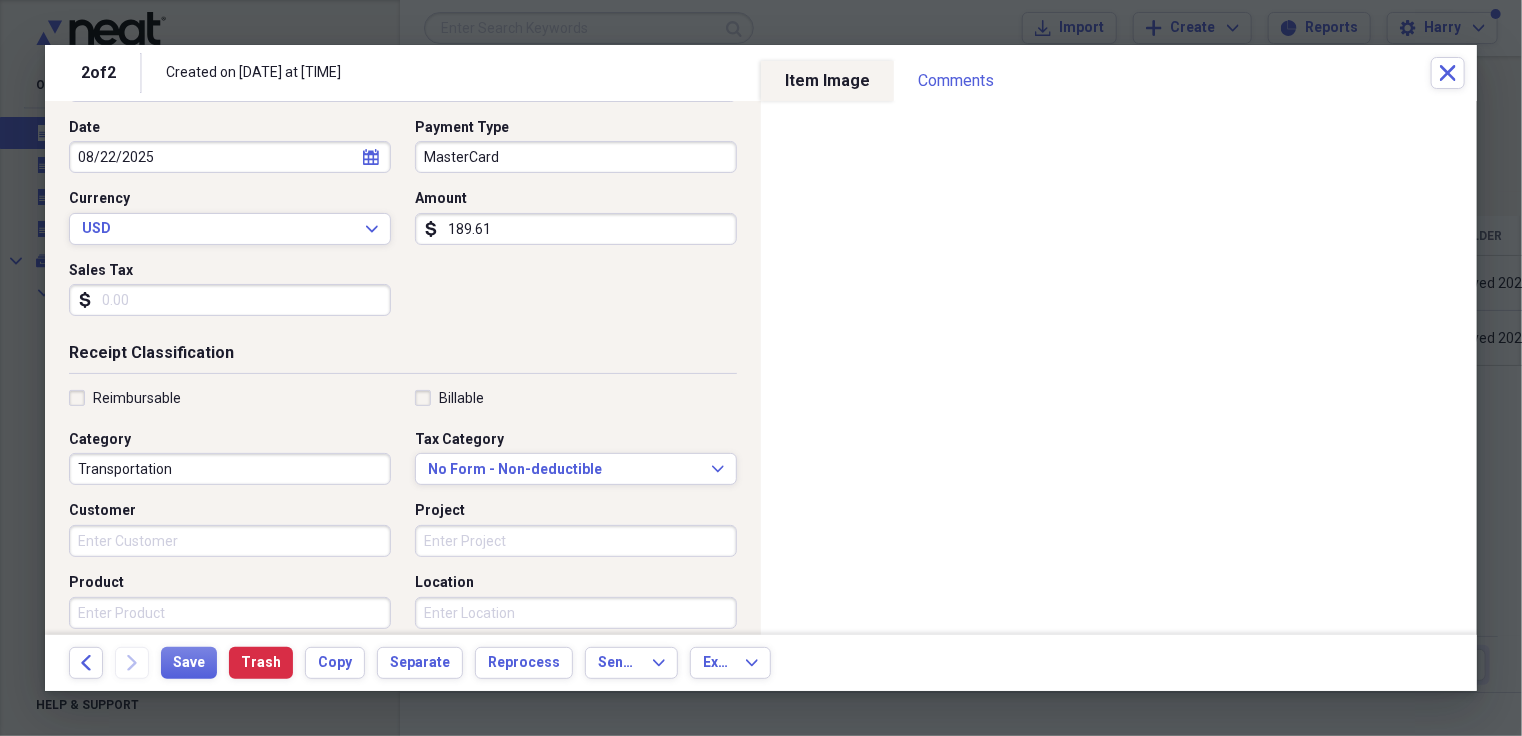 click on "Transportation" at bounding box center [230, 469] 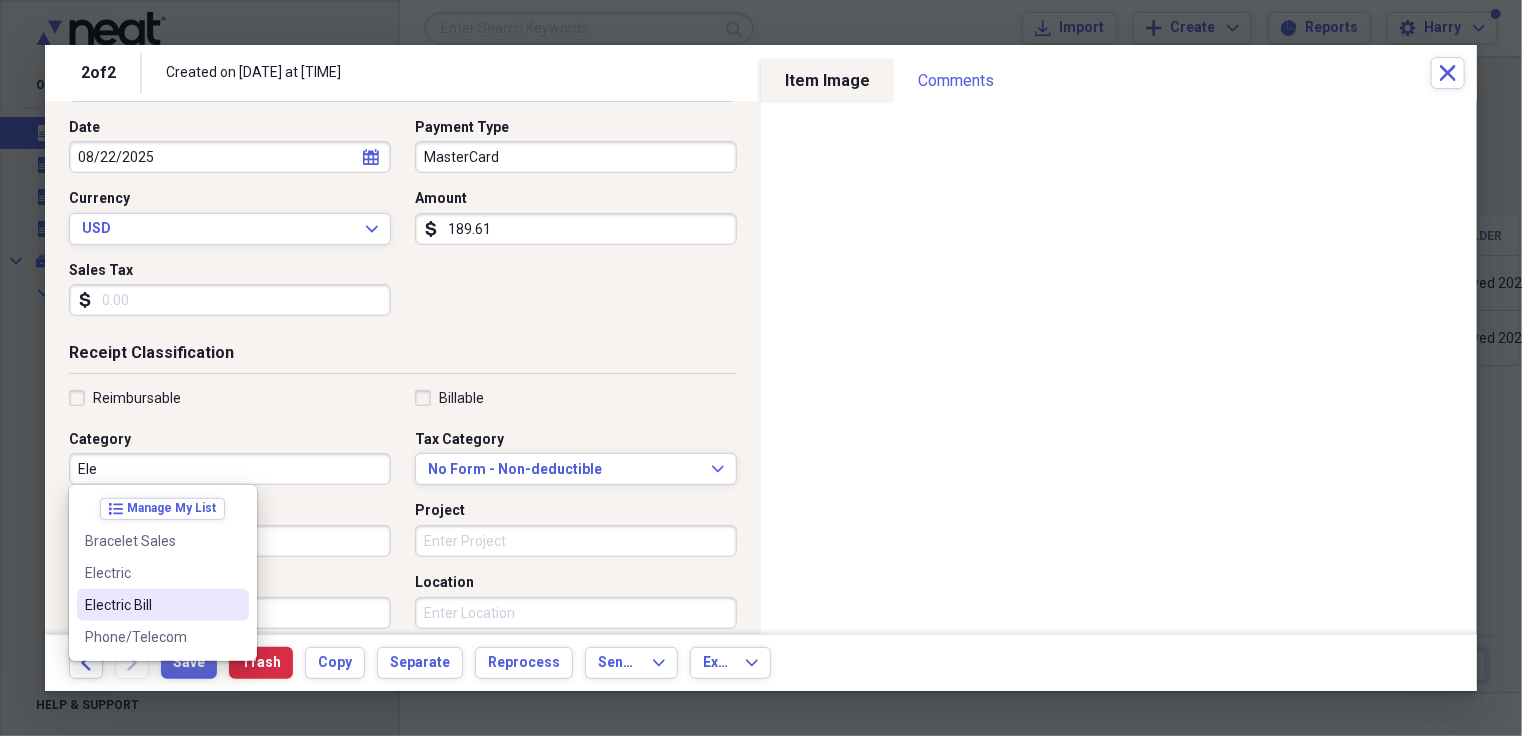 click on "Electric Bill" at bounding box center (151, 605) 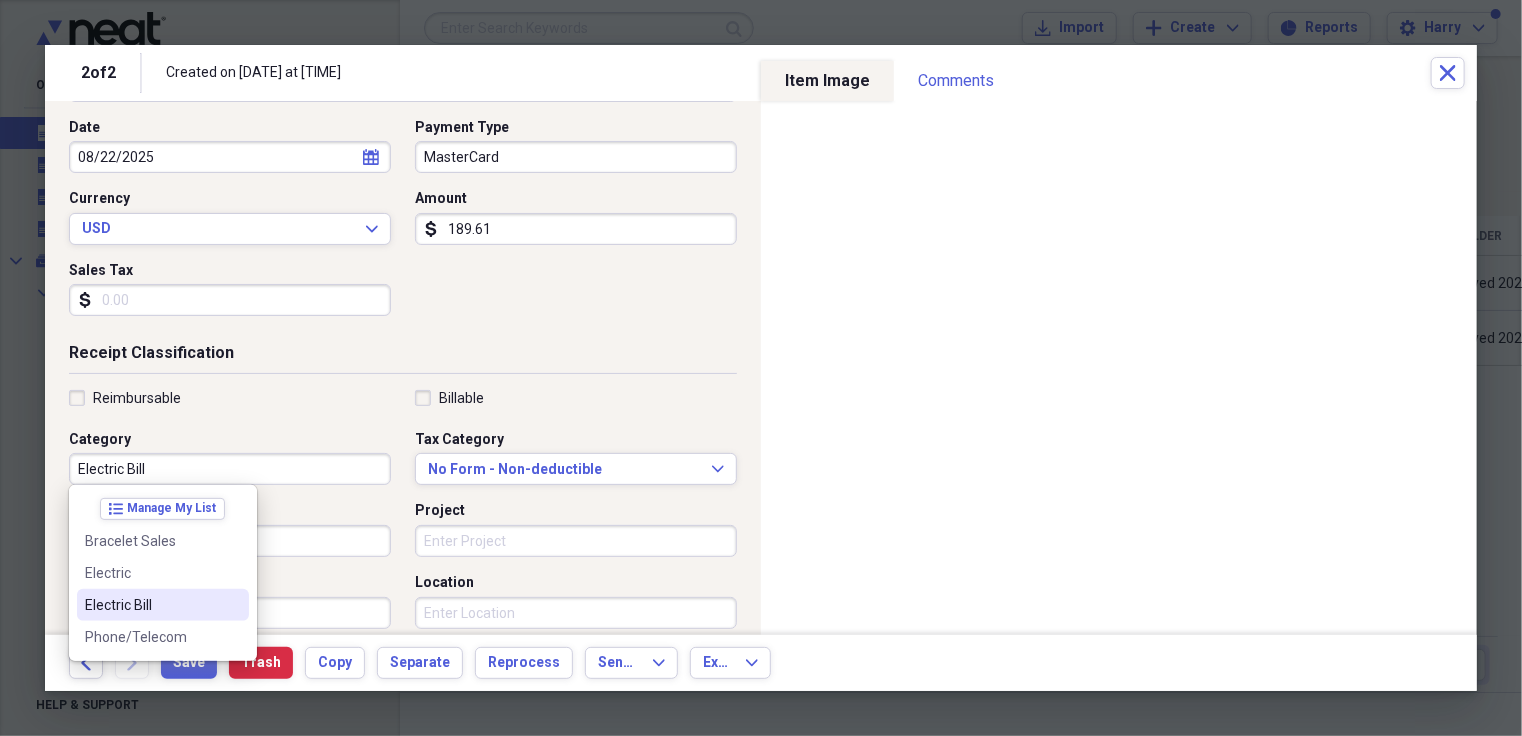 click on "Product" at bounding box center [230, 613] 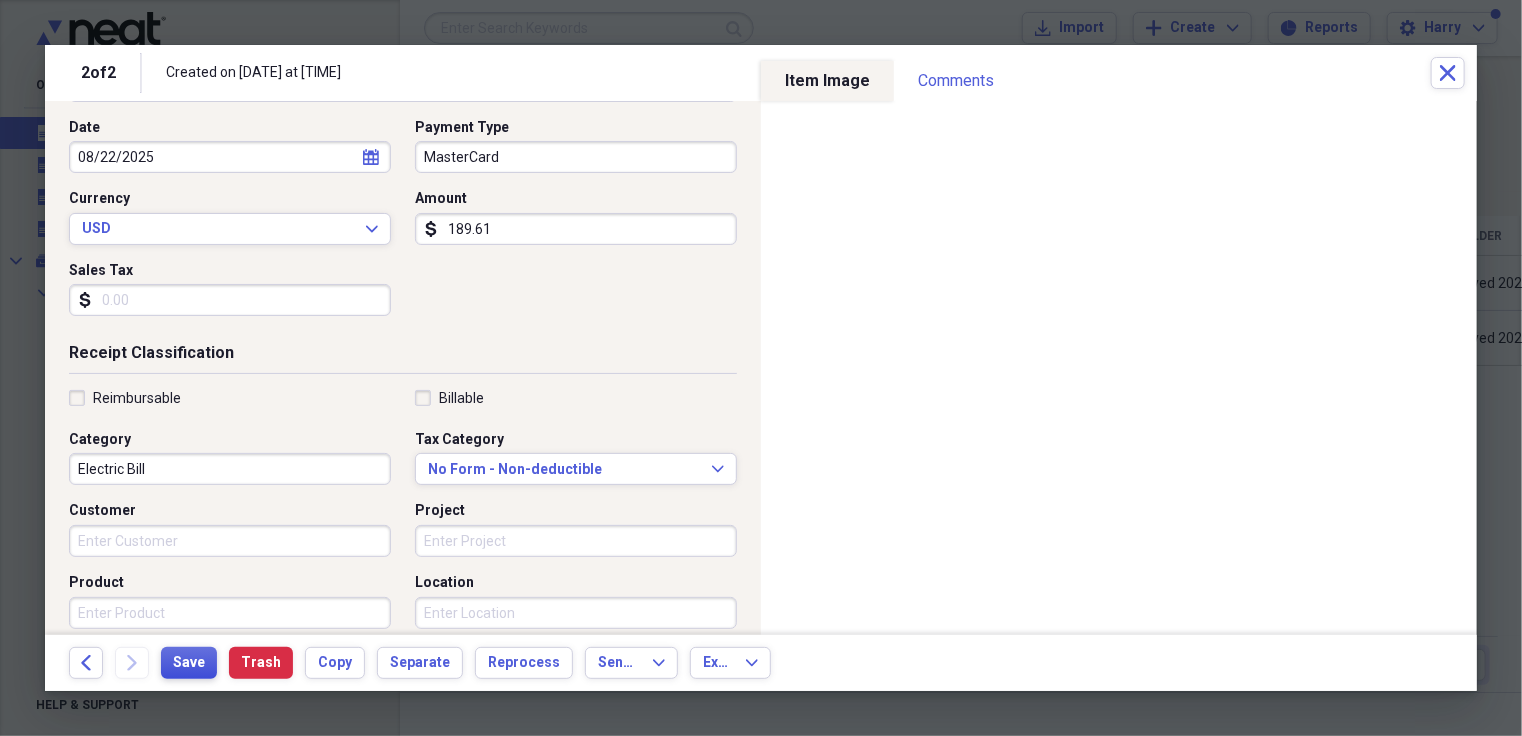 click on "Save" at bounding box center [189, 663] 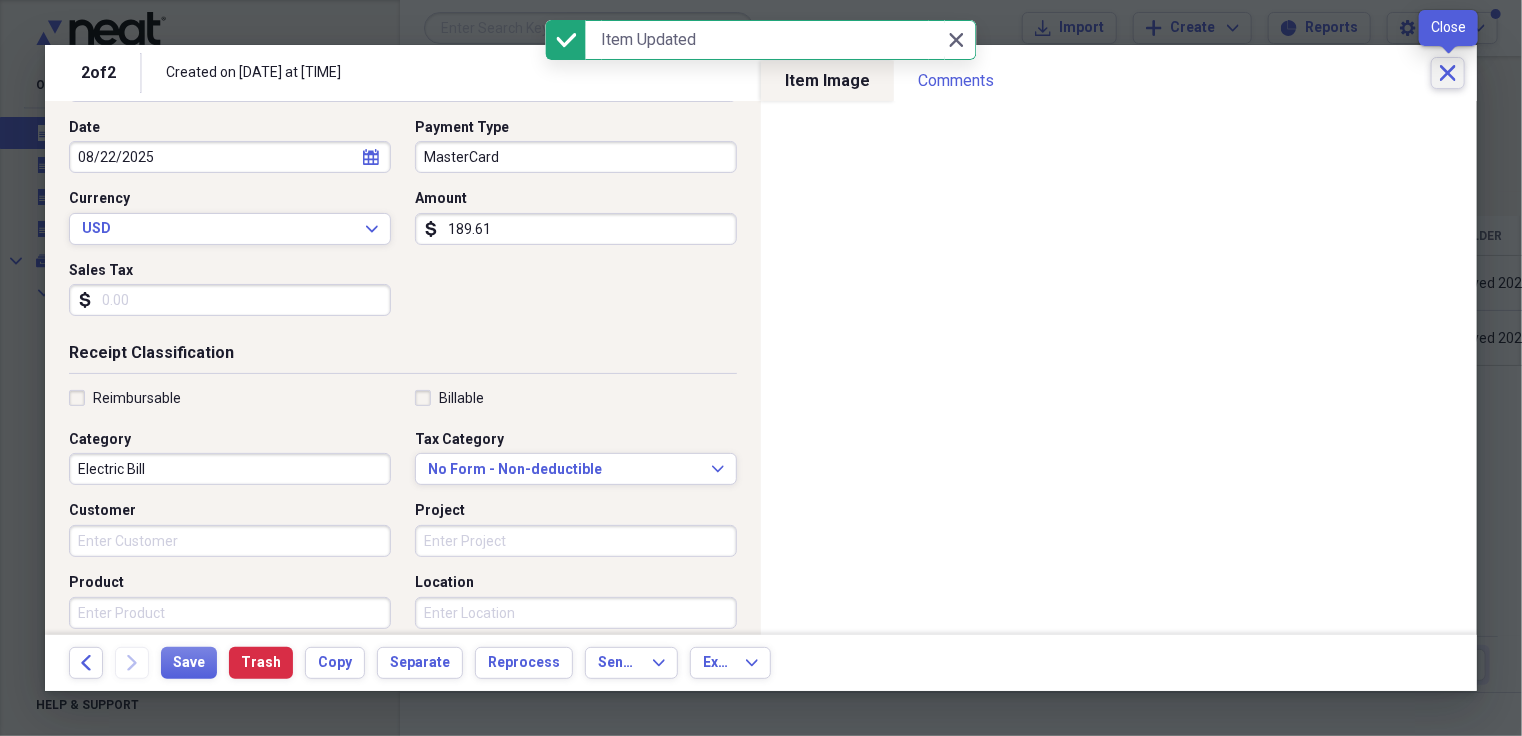 click on "Close" 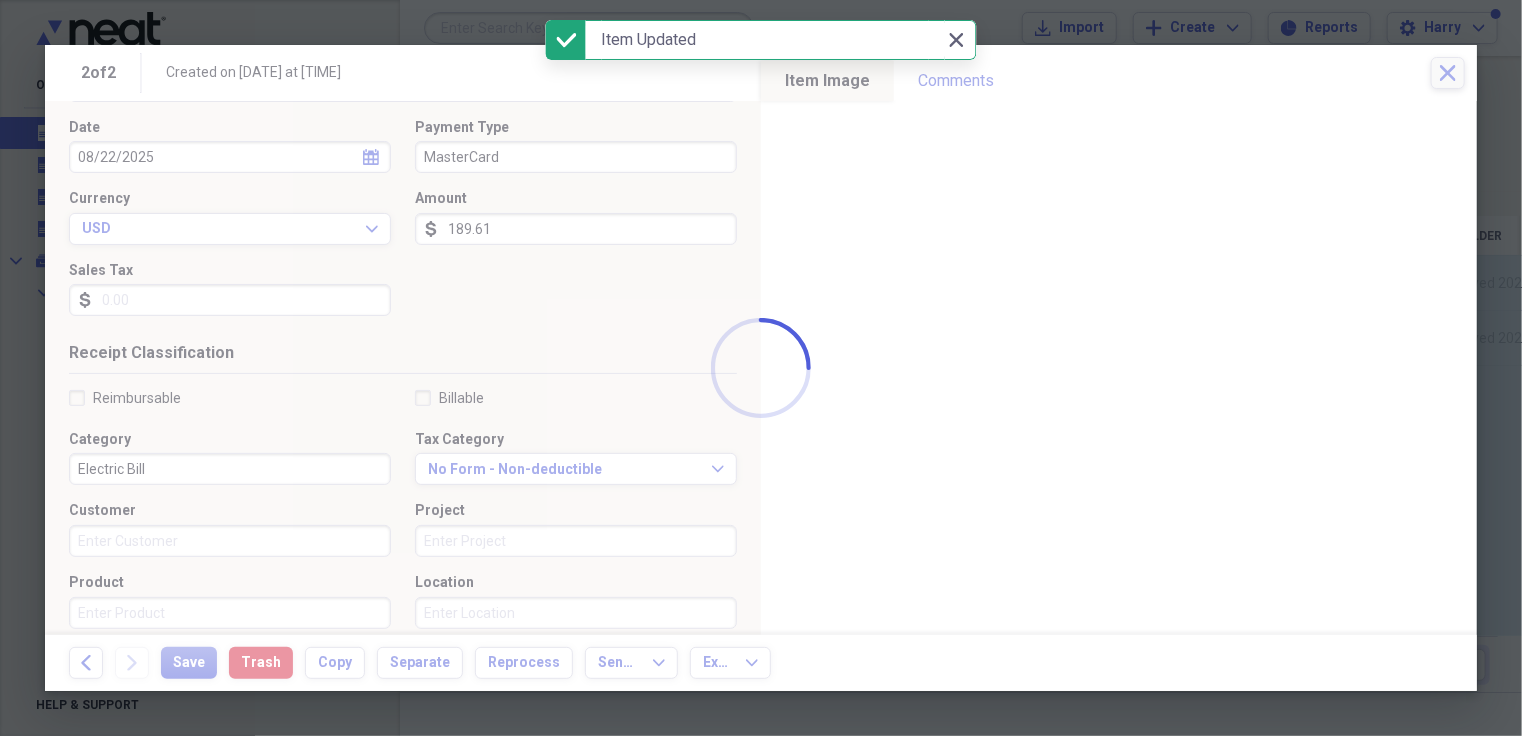 click at bounding box center [761, 368] 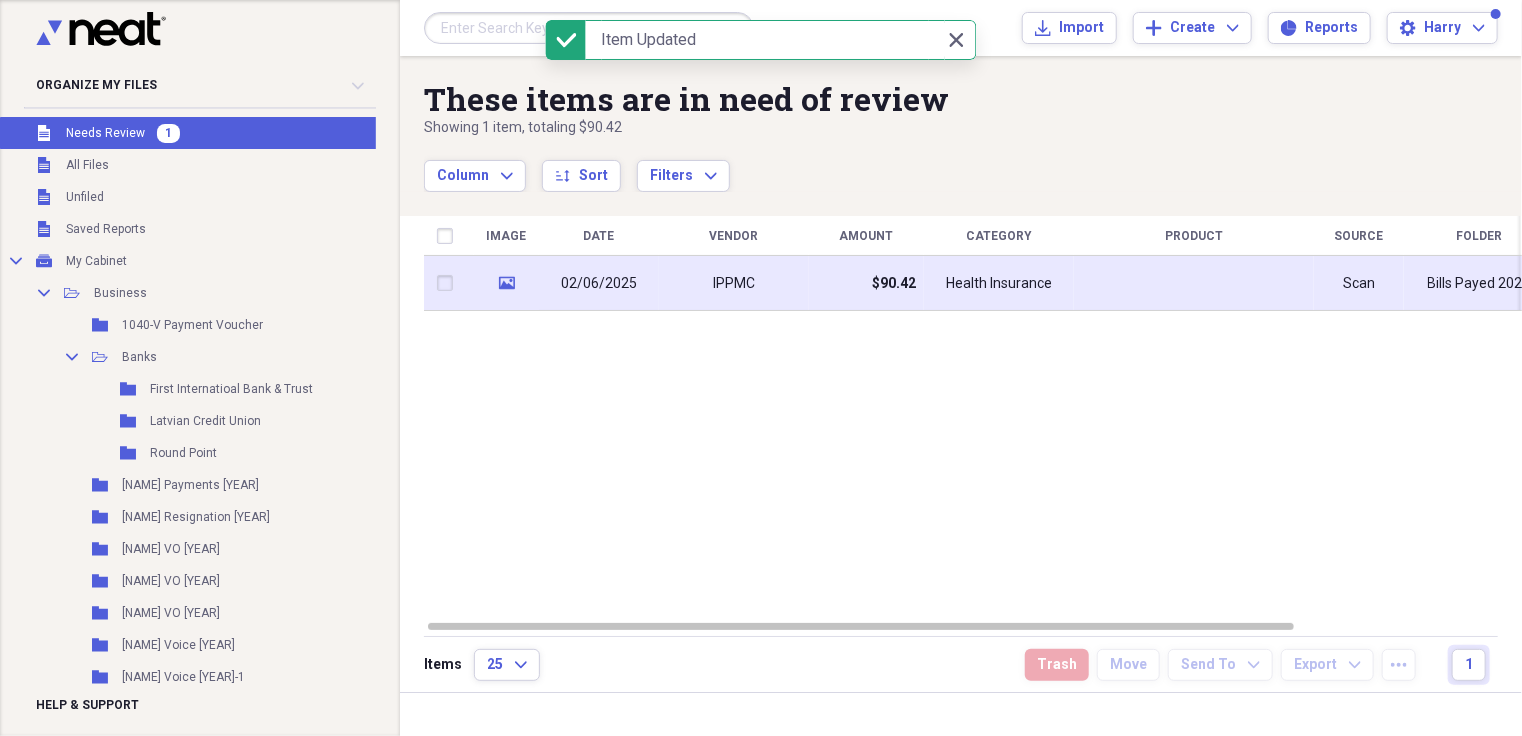 click on "$90.42" at bounding box center [894, 284] 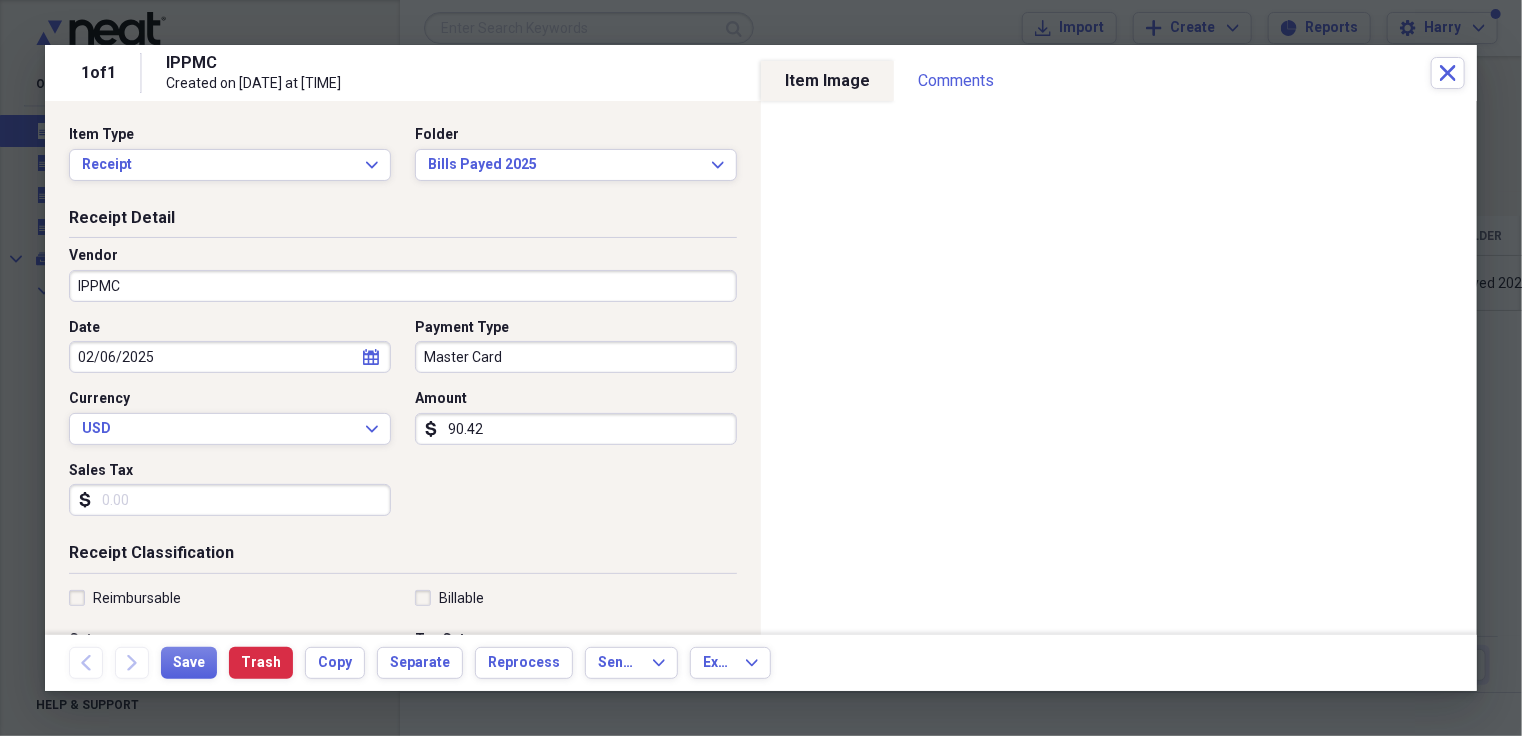 click on "90.42" at bounding box center (576, 429) 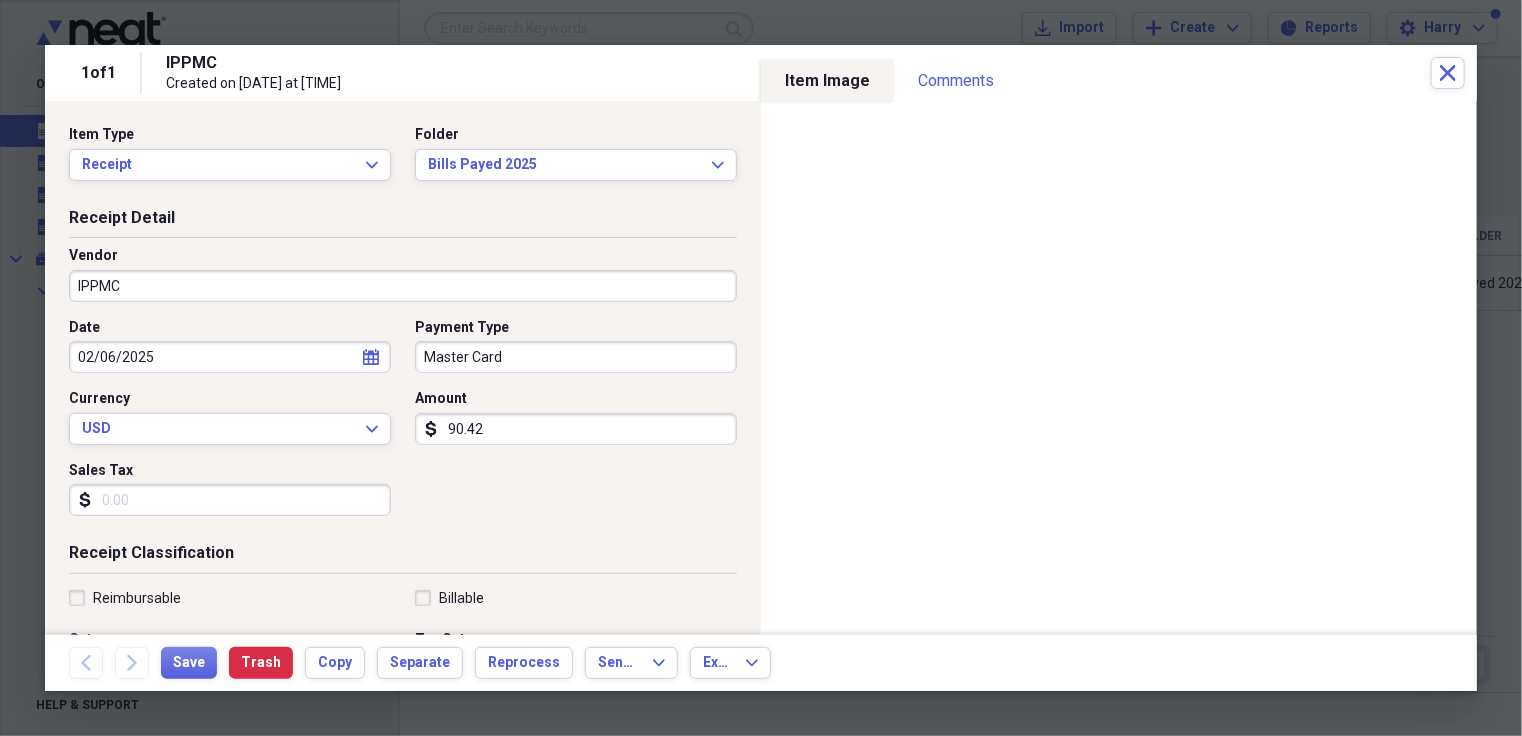 click on "90.42" at bounding box center [576, 429] 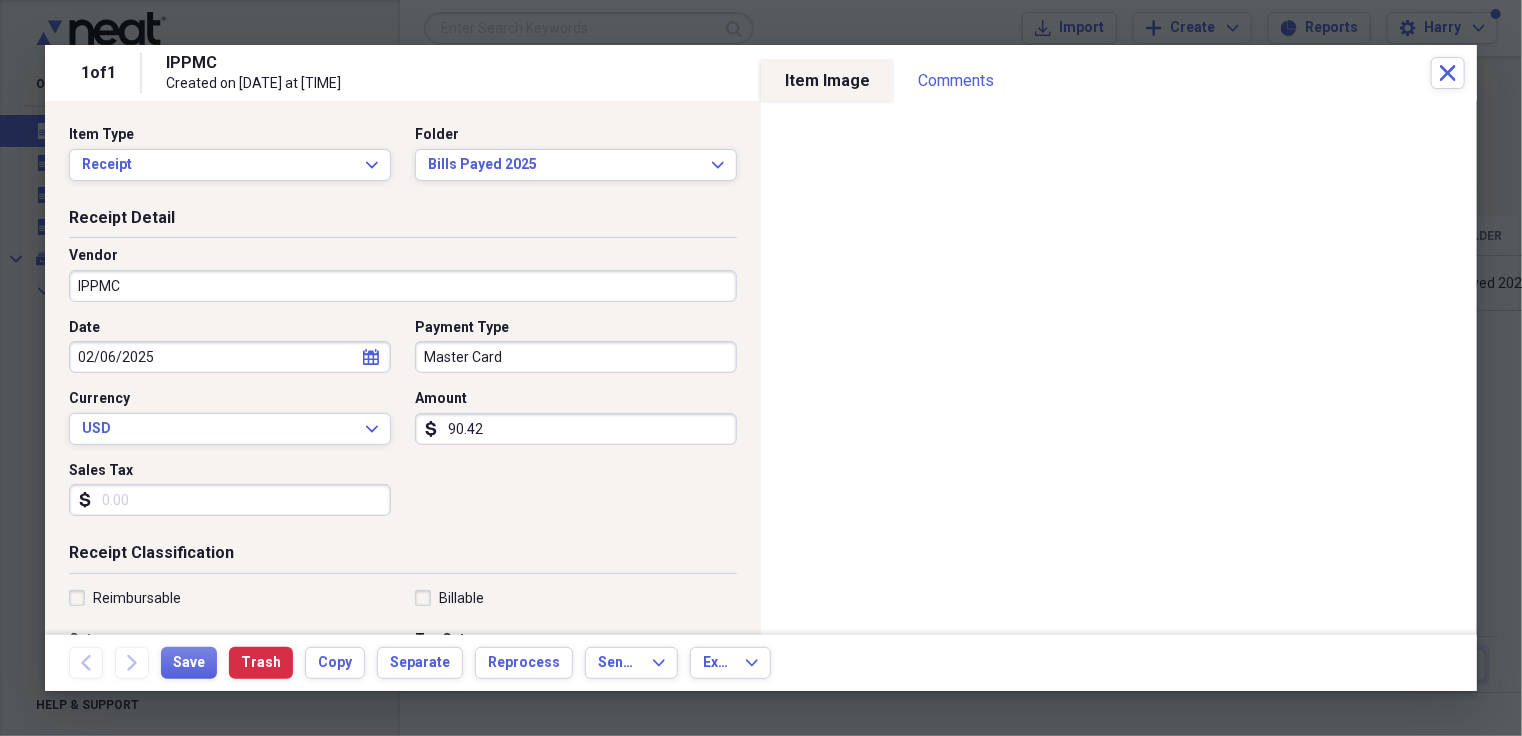 click on "90.42" at bounding box center (576, 429) 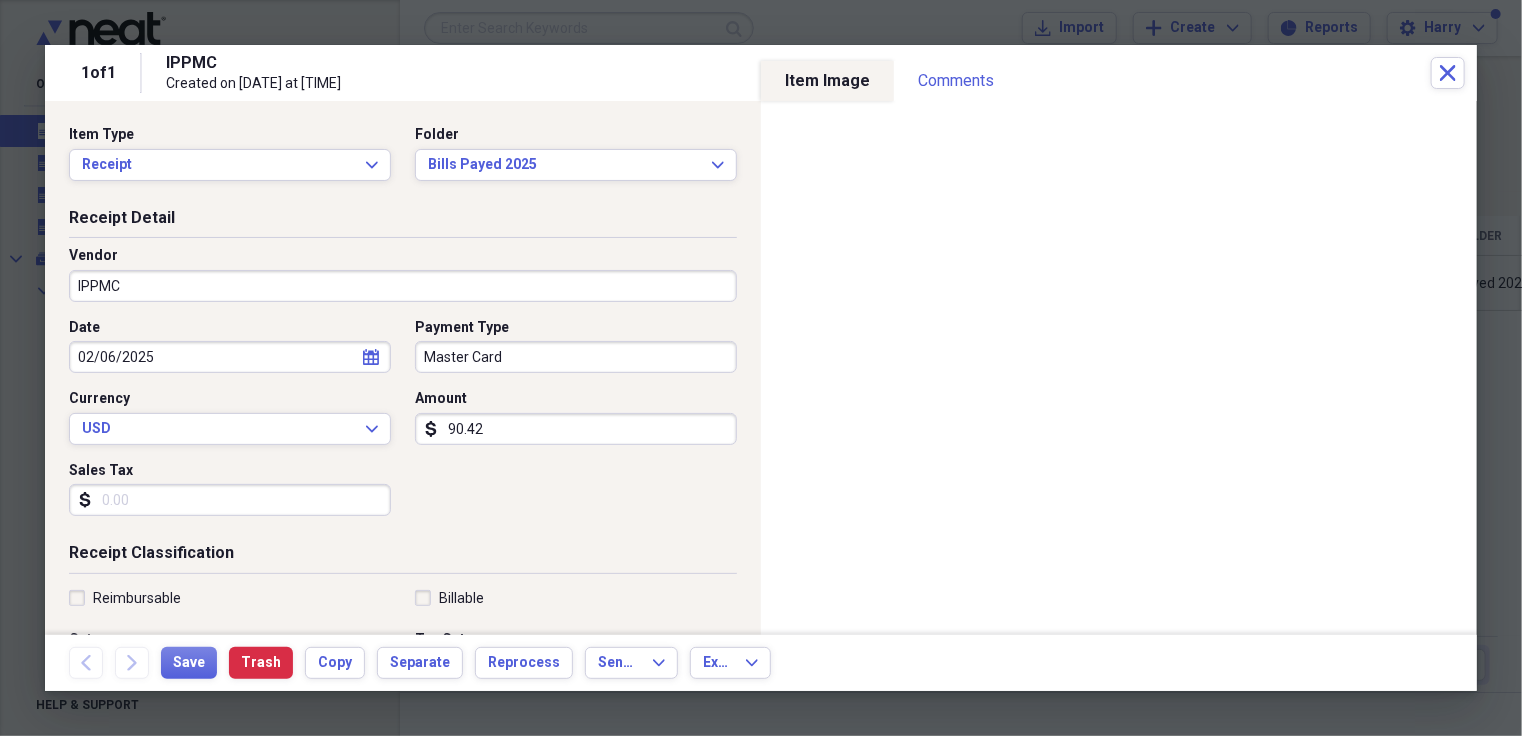 click on "90.42" at bounding box center [576, 429] 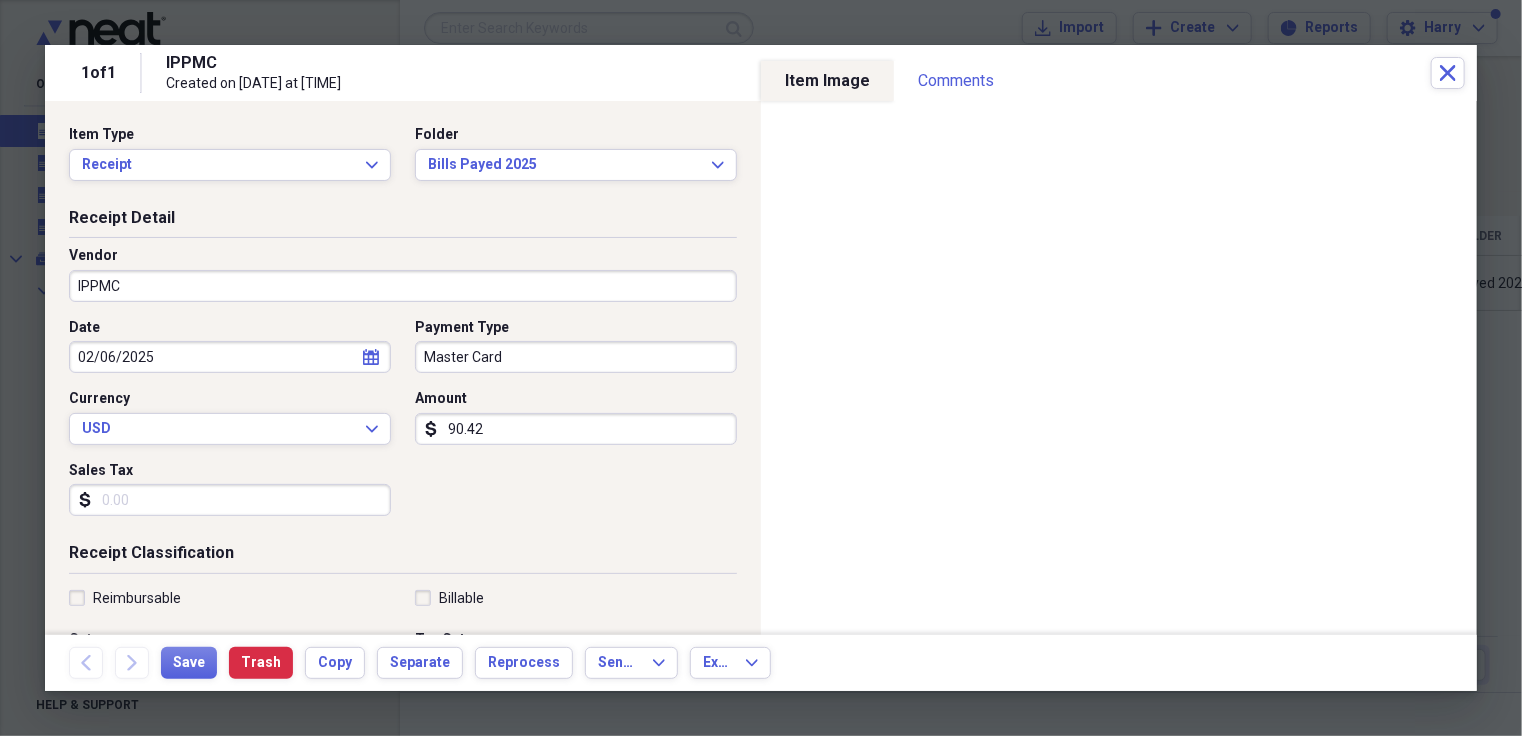 click on "90.42" at bounding box center (576, 429) 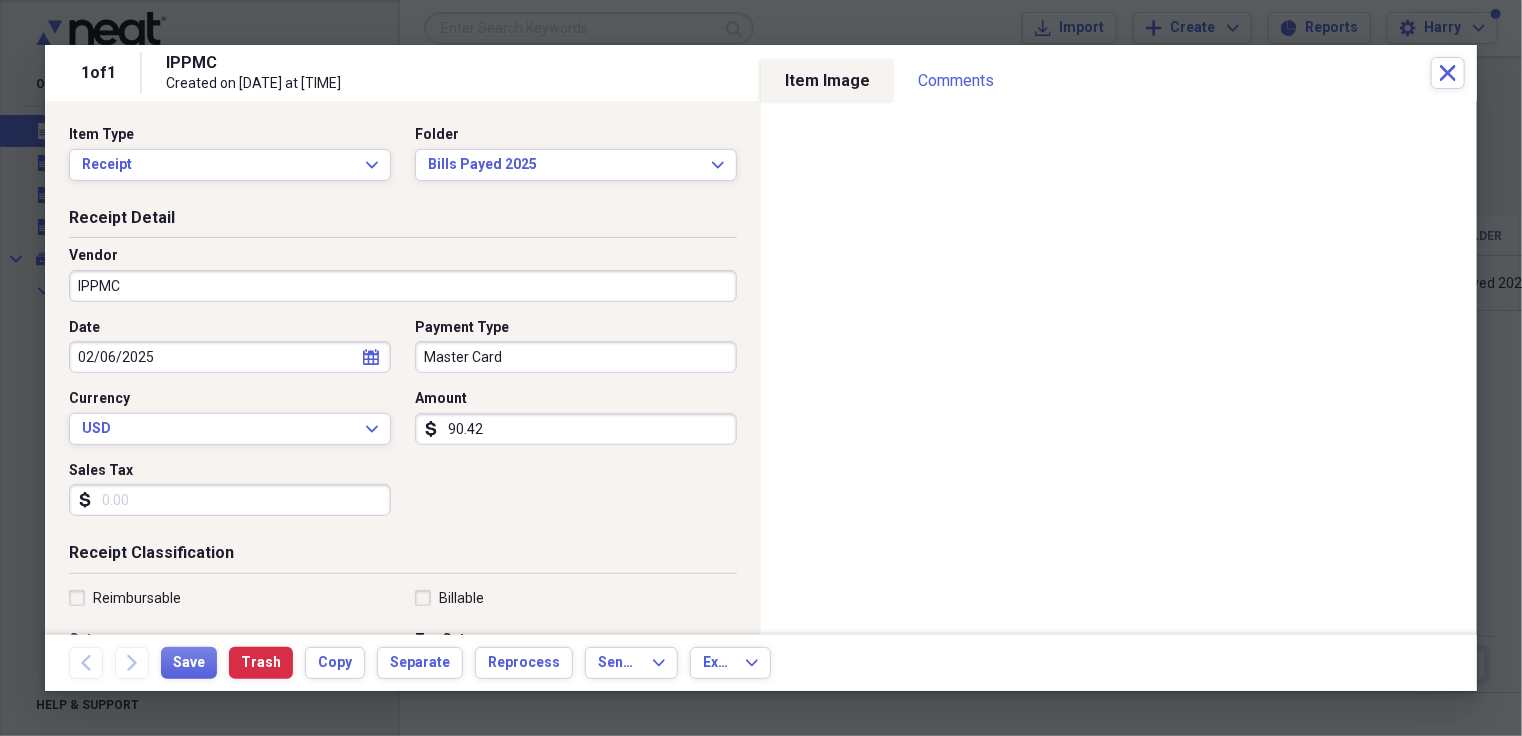 click on "90.42" at bounding box center (576, 429) 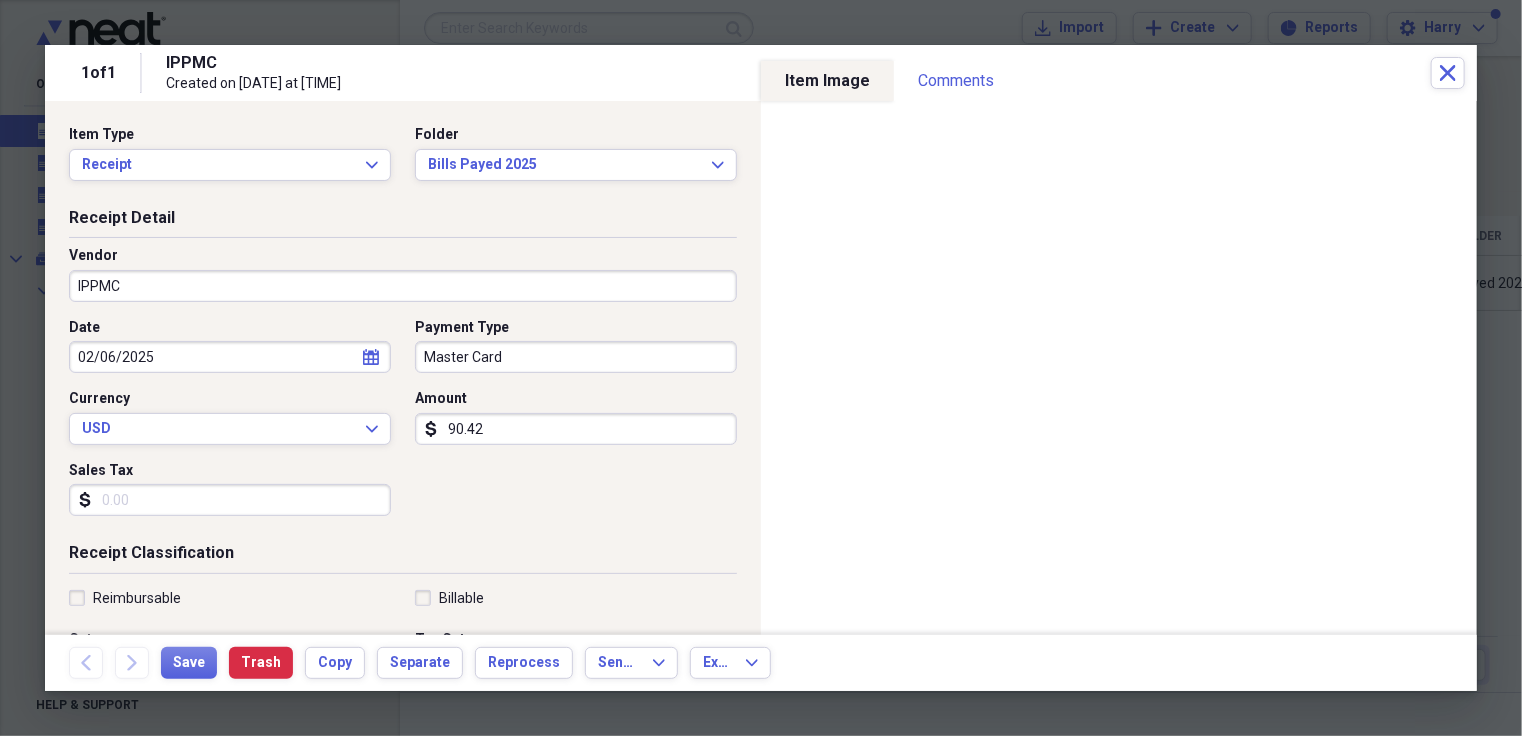 click on "90.42" at bounding box center (576, 429) 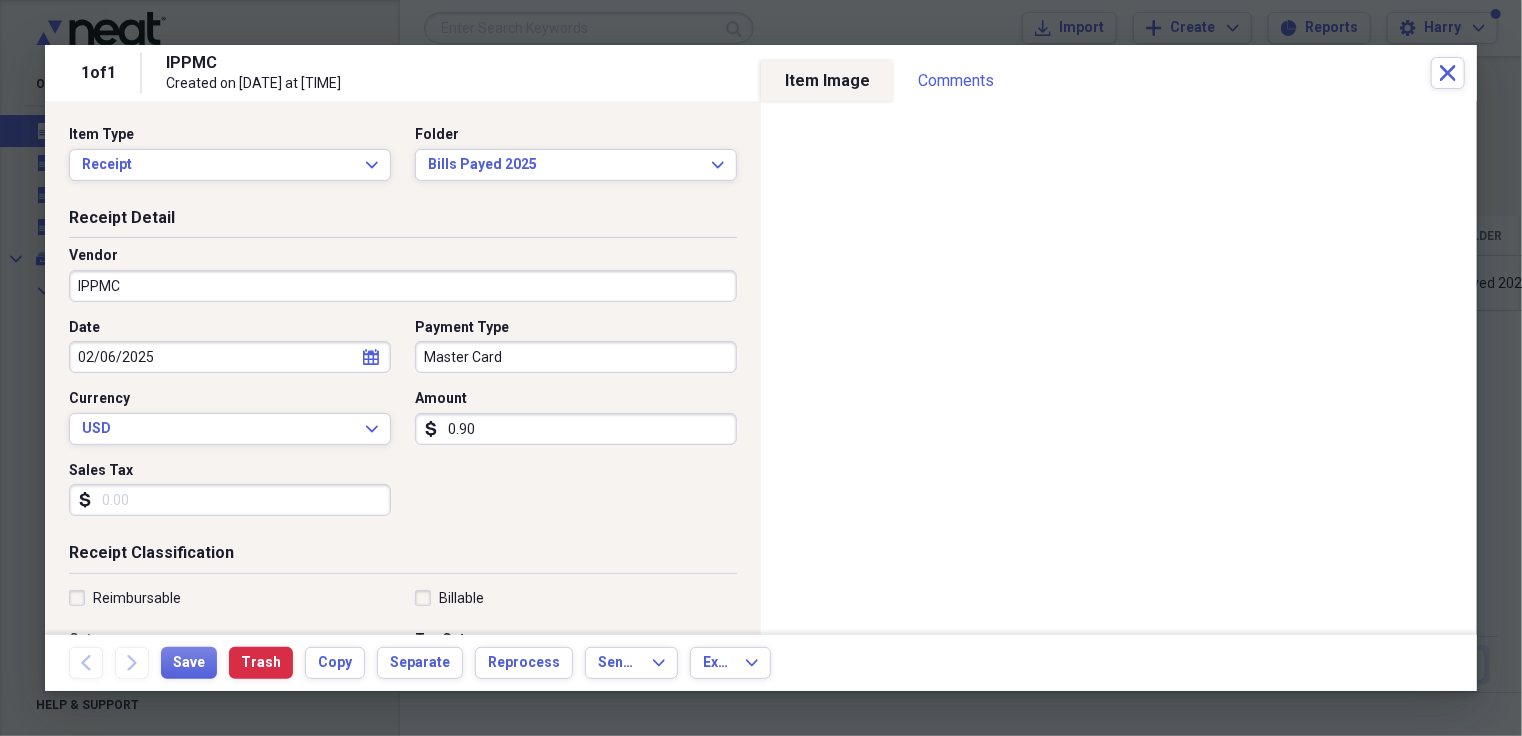 type on "0.09" 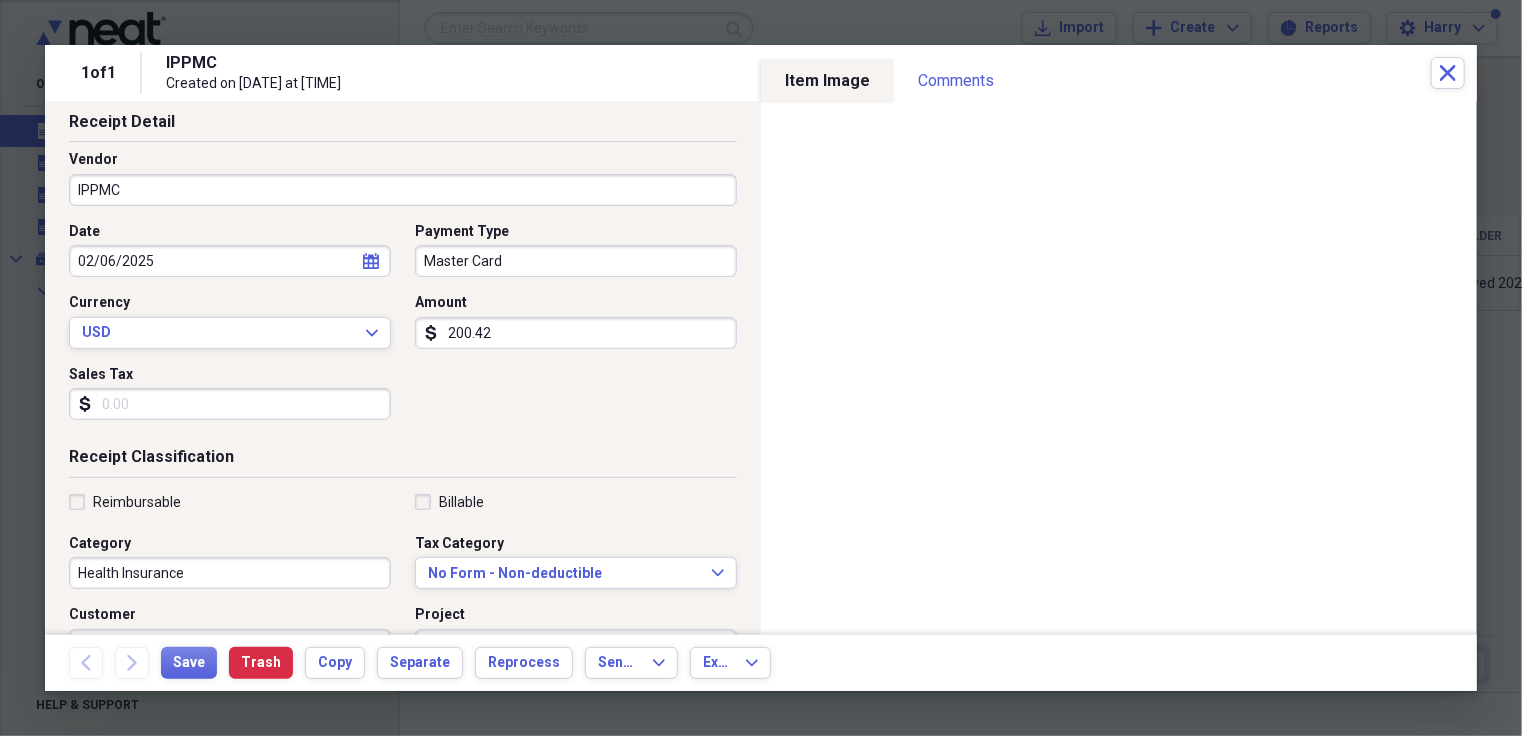 scroll, scrollTop: 300, scrollLeft: 0, axis: vertical 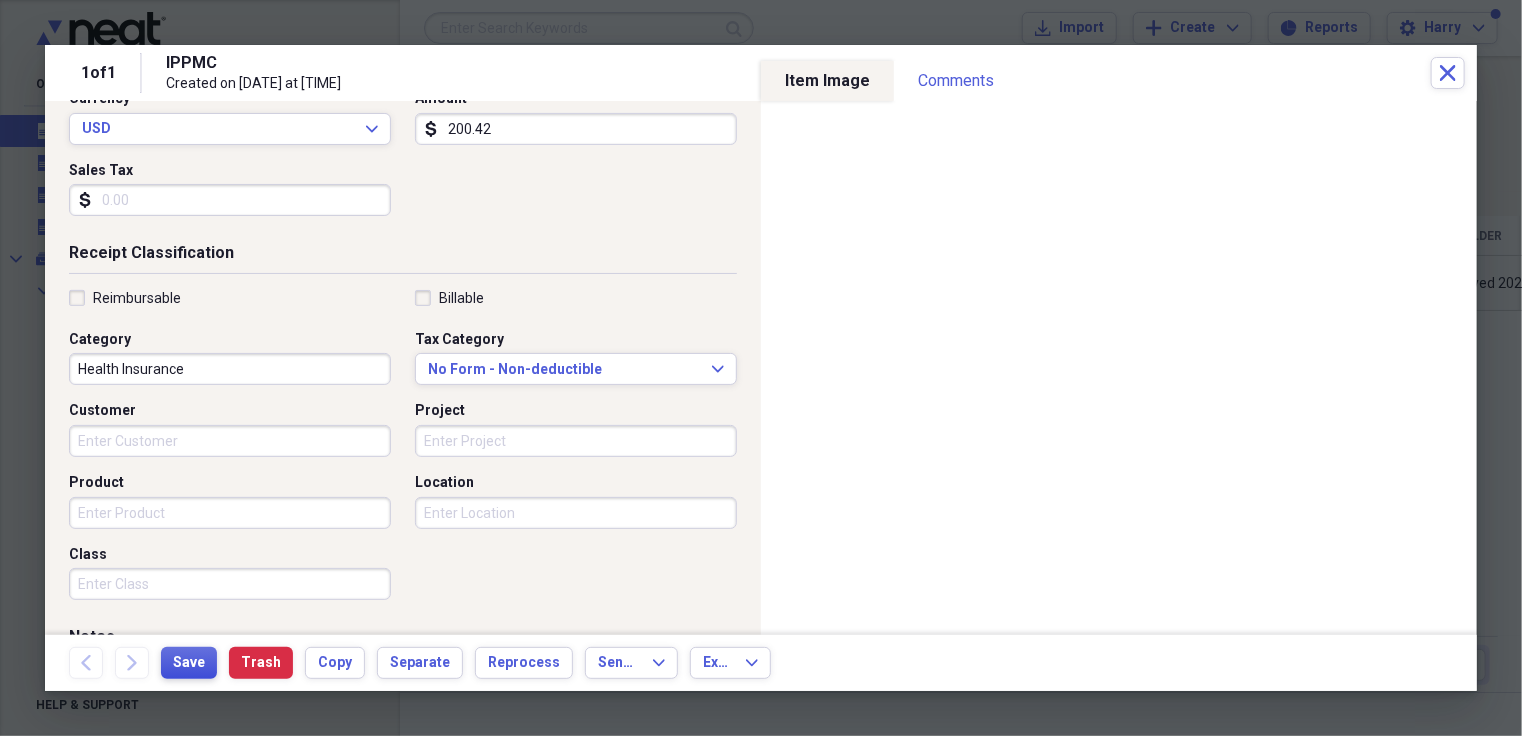 type on "200.42" 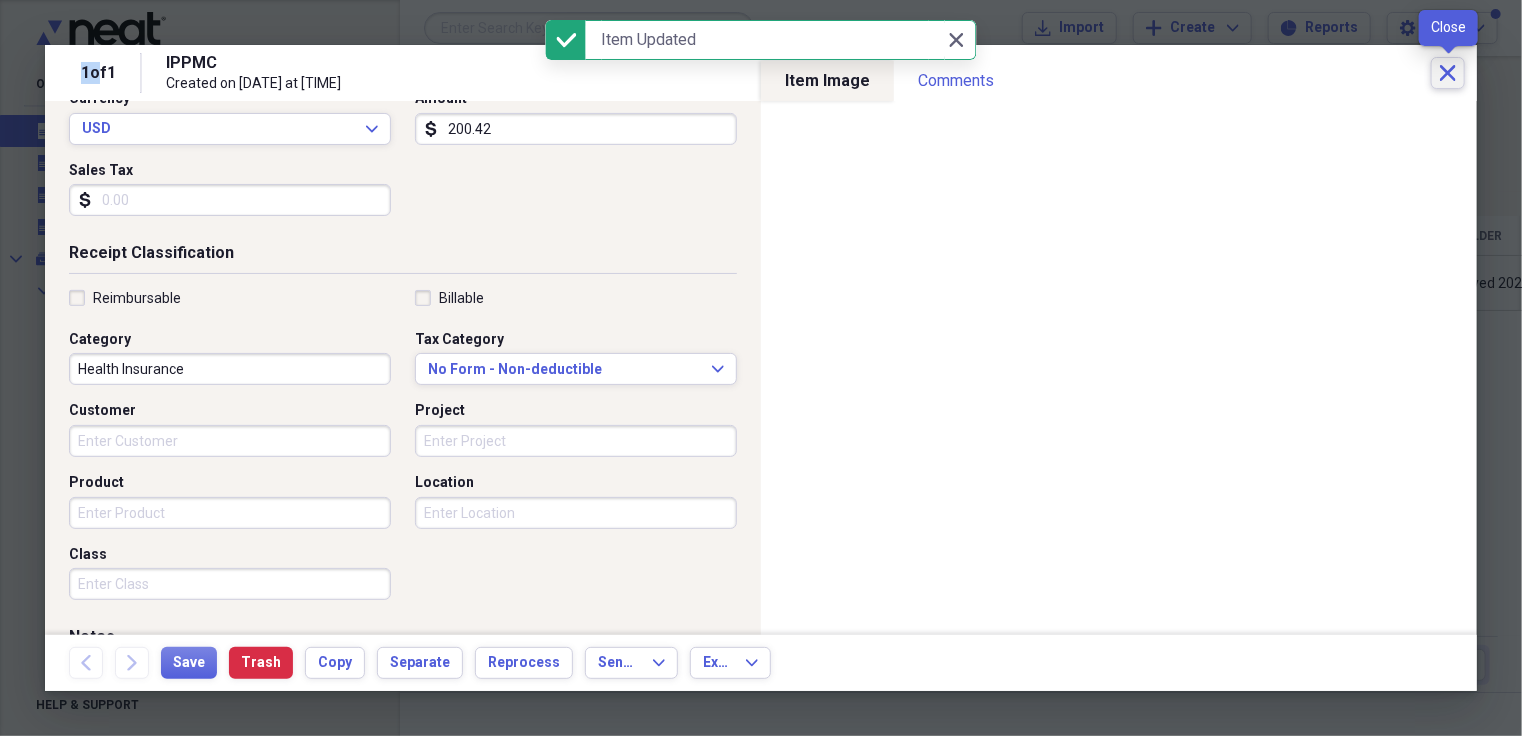 click on "Close" 